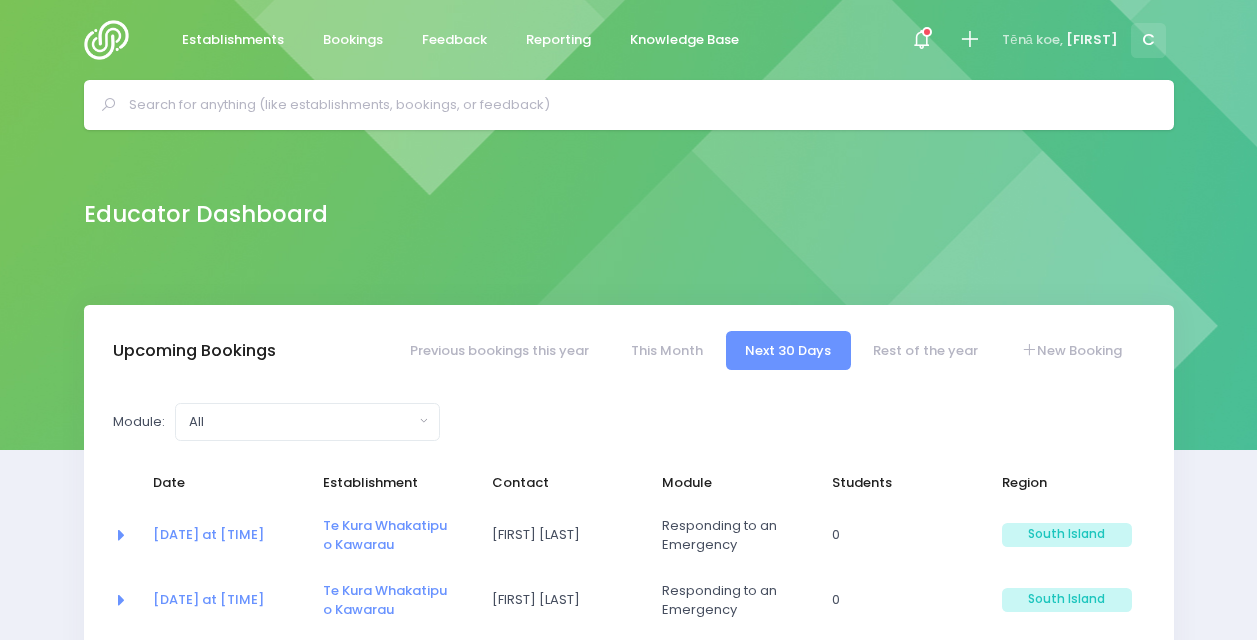 select on "5" 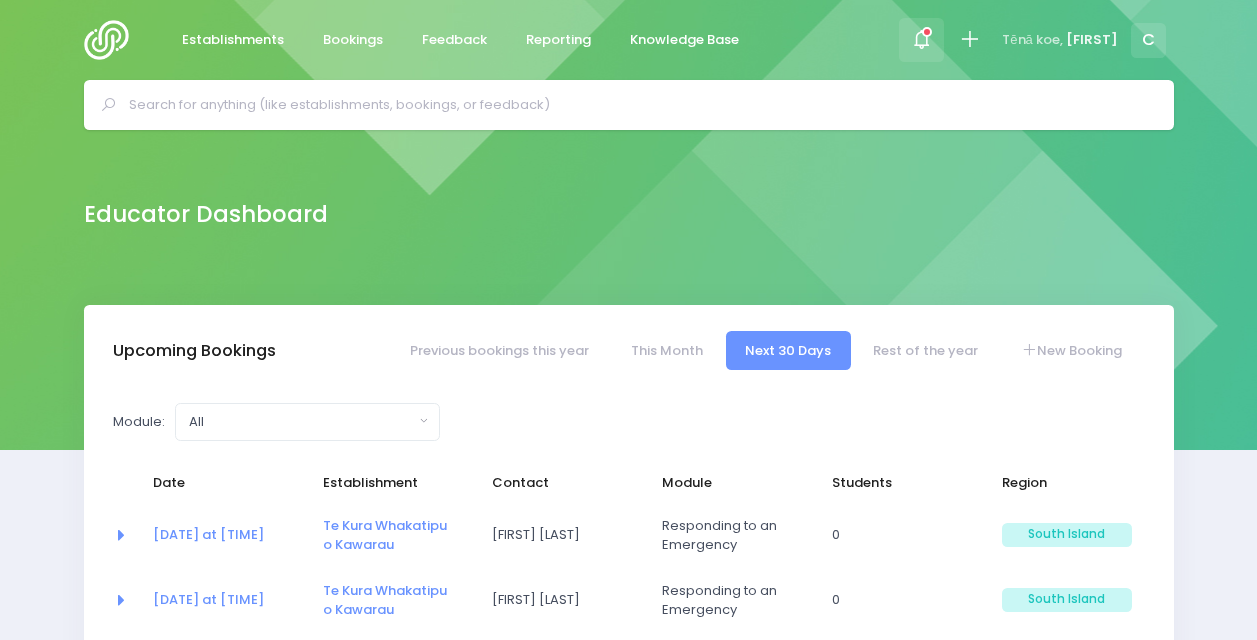scroll, scrollTop: 0, scrollLeft: 0, axis: both 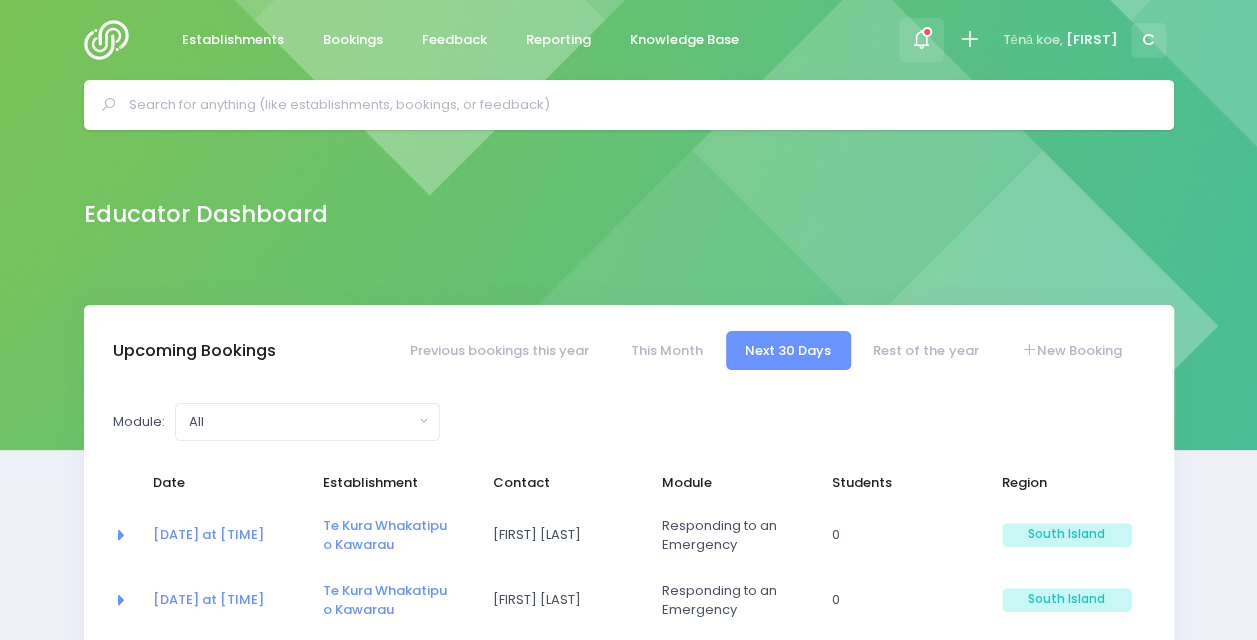 click at bounding box center (927, 32) 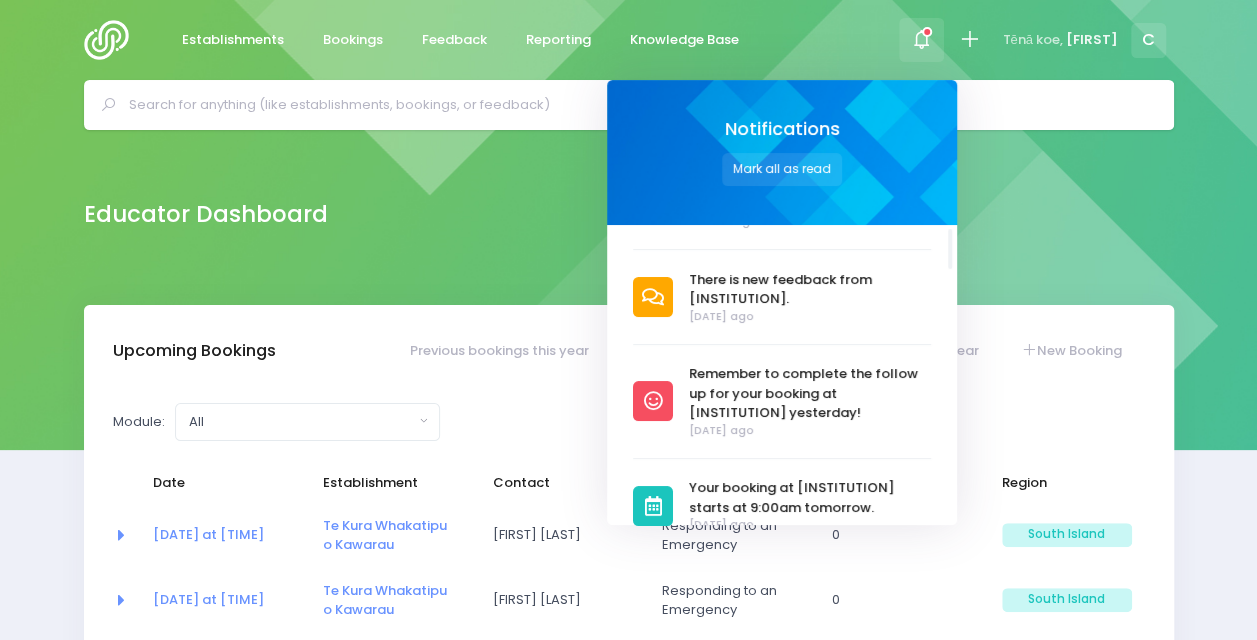 scroll, scrollTop: 72, scrollLeft: 0, axis: vertical 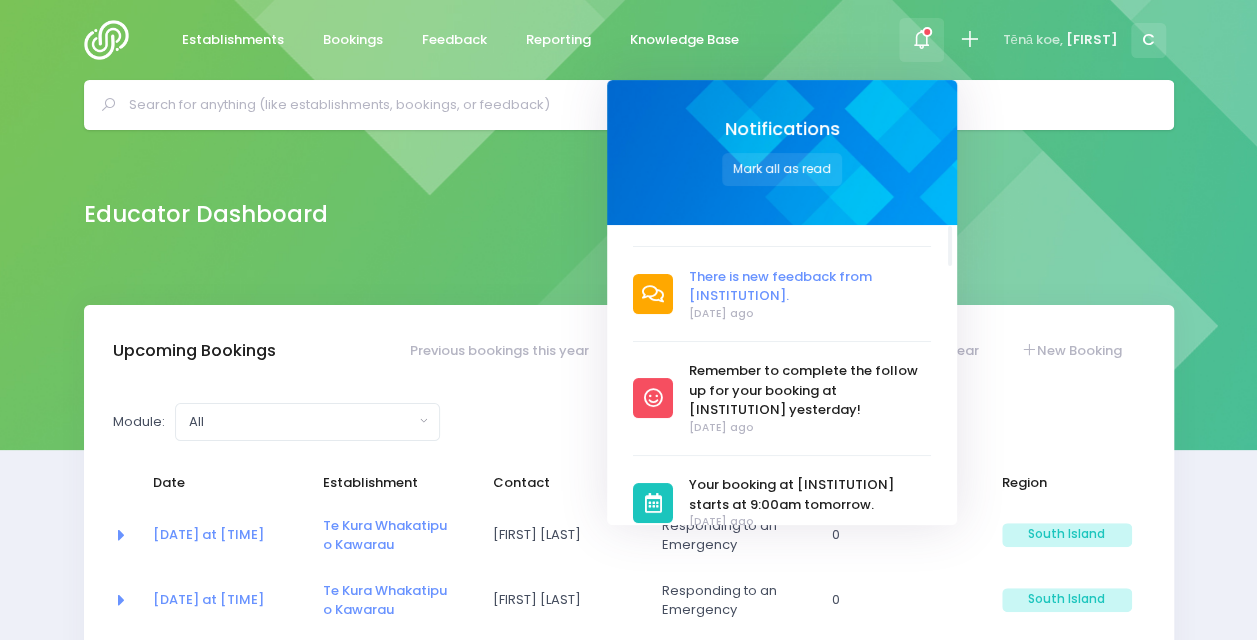 click on "There is new feedback from Te Kura O Take Kārara." at bounding box center [811, 286] 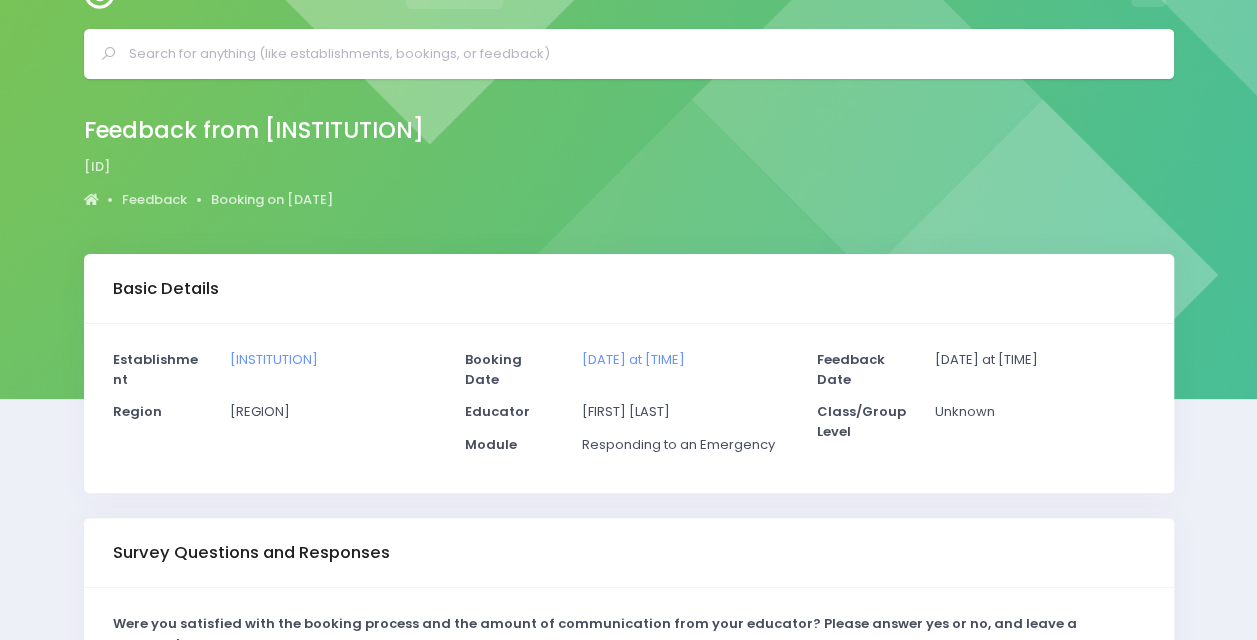 scroll, scrollTop: 0, scrollLeft: 0, axis: both 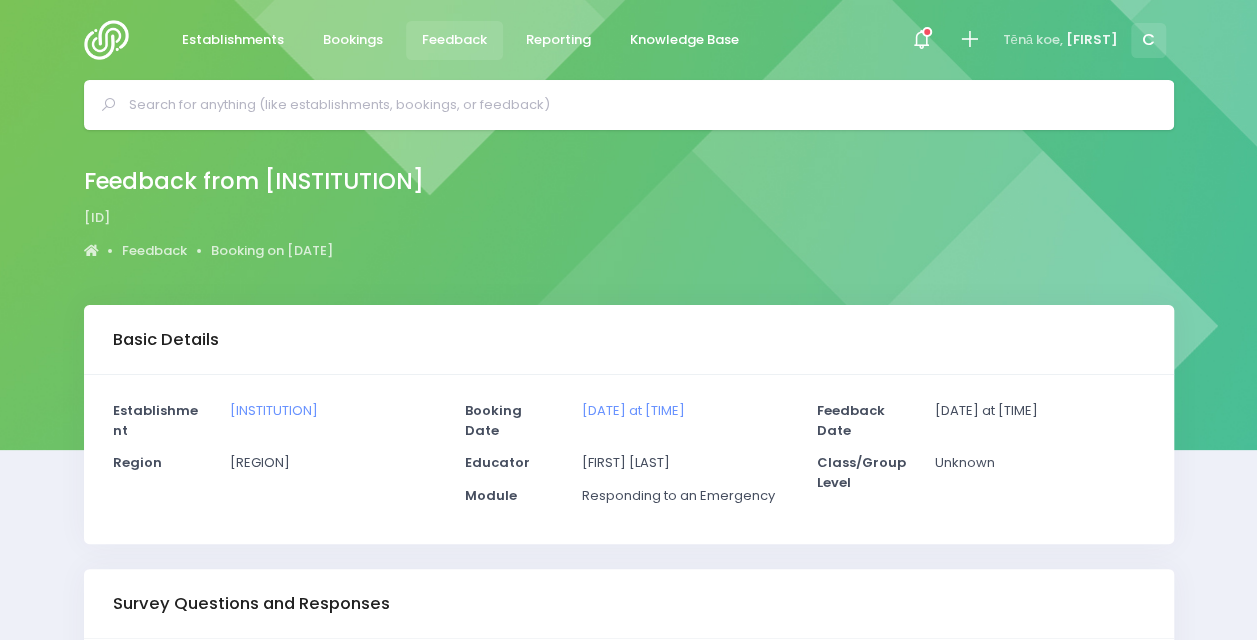 click on "Feedback" at bounding box center [455, 40] 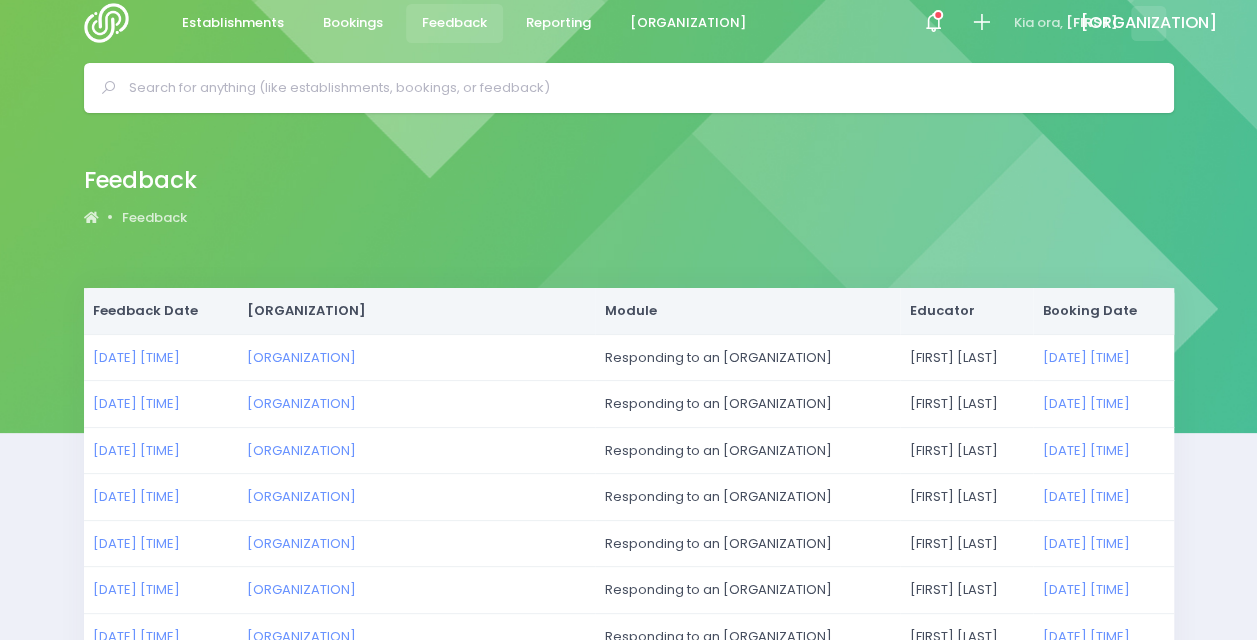 scroll, scrollTop: 0, scrollLeft: 0, axis: both 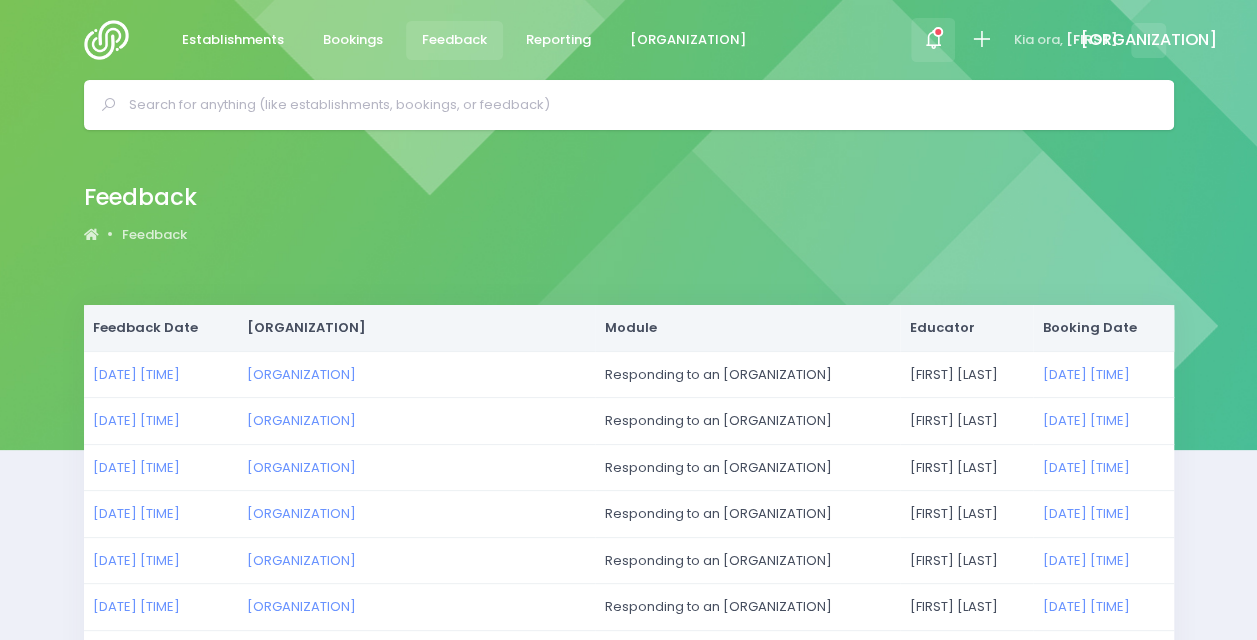 click at bounding box center (933, 40) 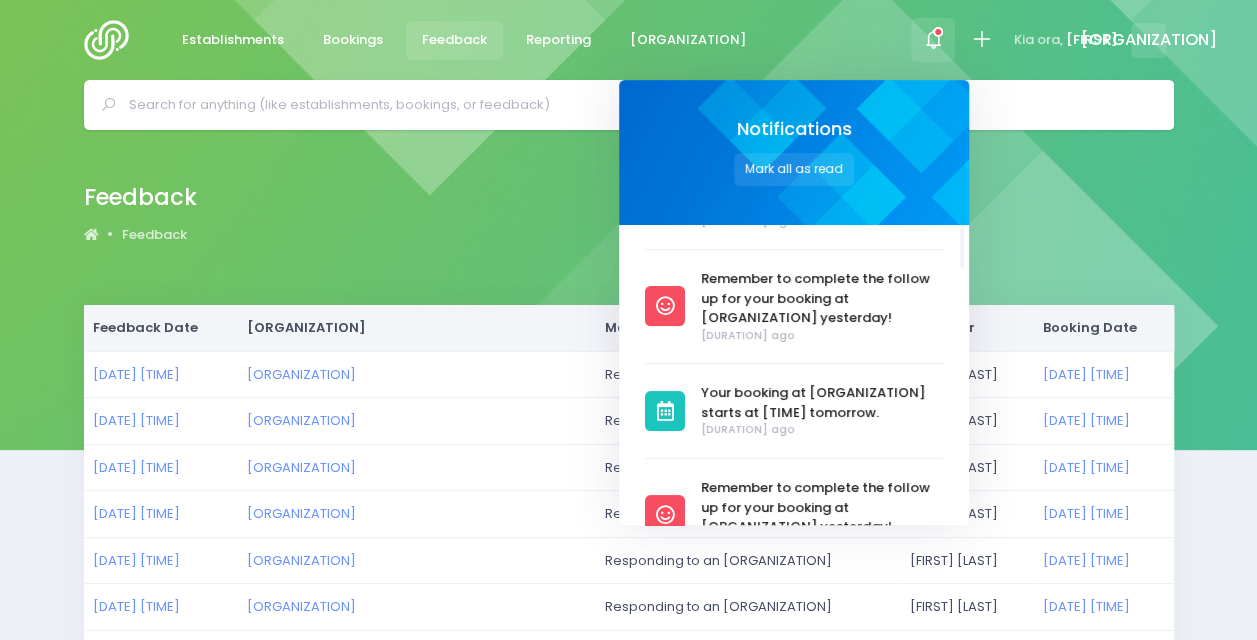 scroll, scrollTop: 164, scrollLeft: 0, axis: vertical 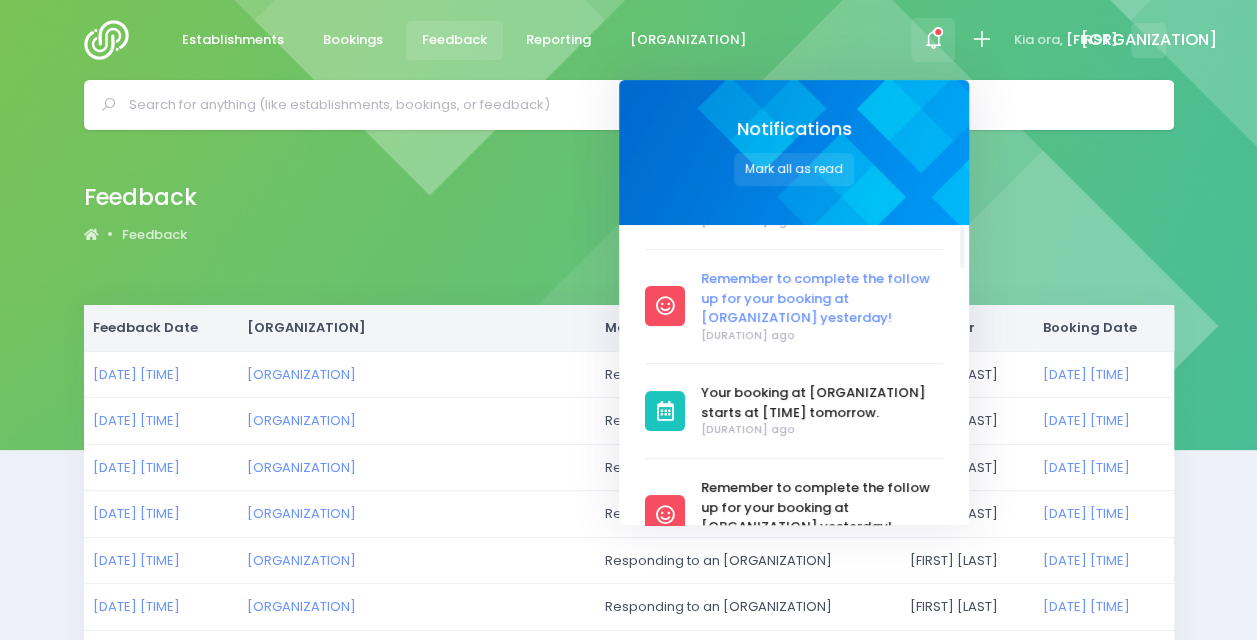 click on "Remember to complete the follow up for your booking at Shotover Primary School yesterday!" at bounding box center [822, 298] 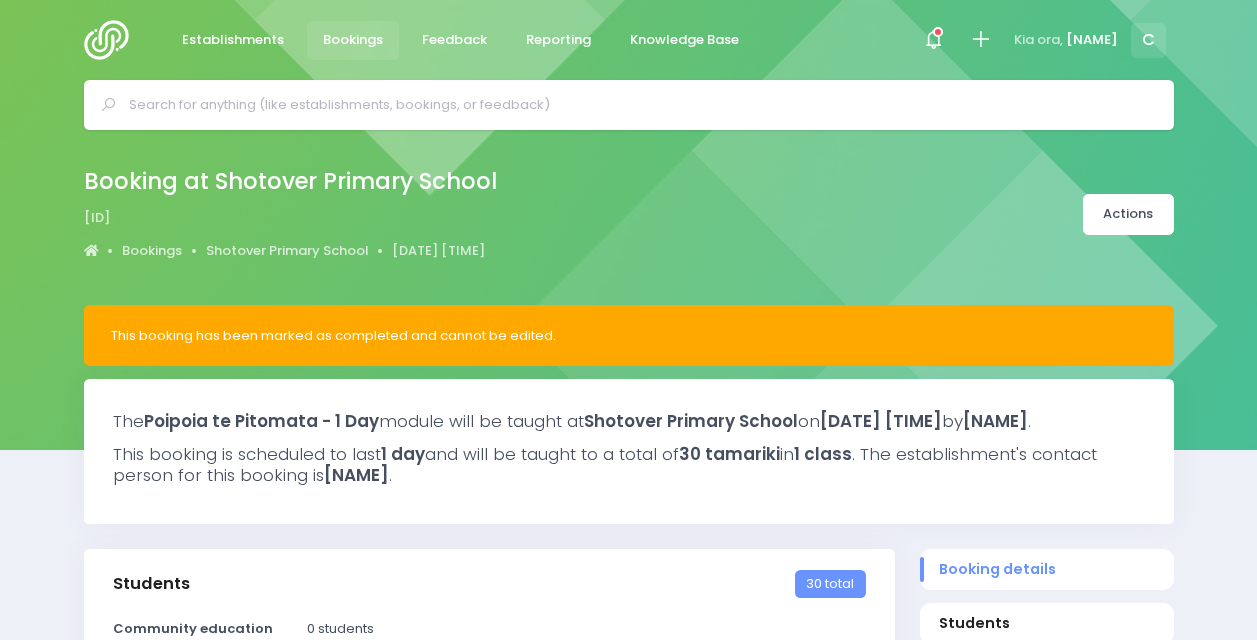 select on "5" 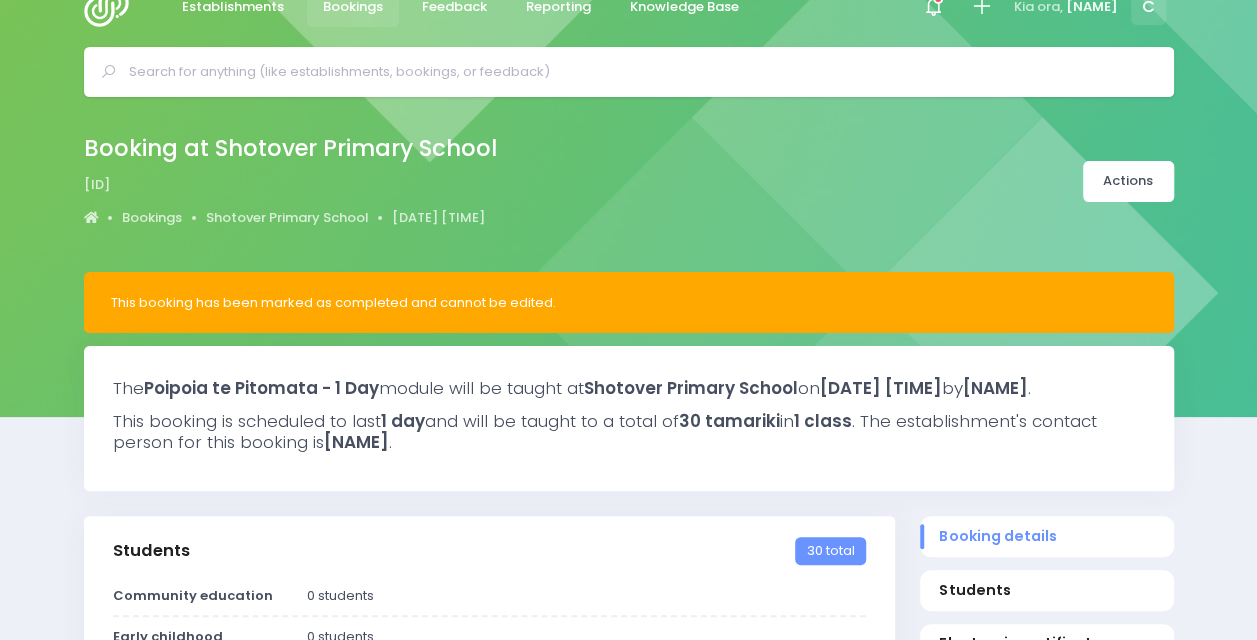 scroll, scrollTop: 0, scrollLeft: 0, axis: both 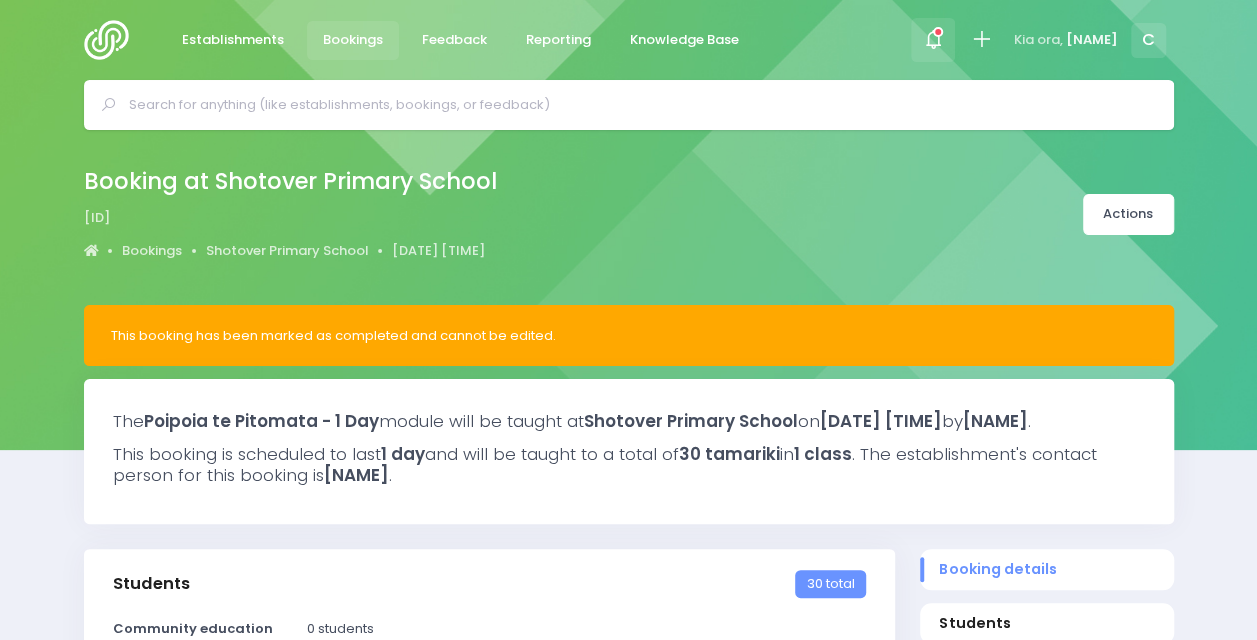 click at bounding box center [938, 32] 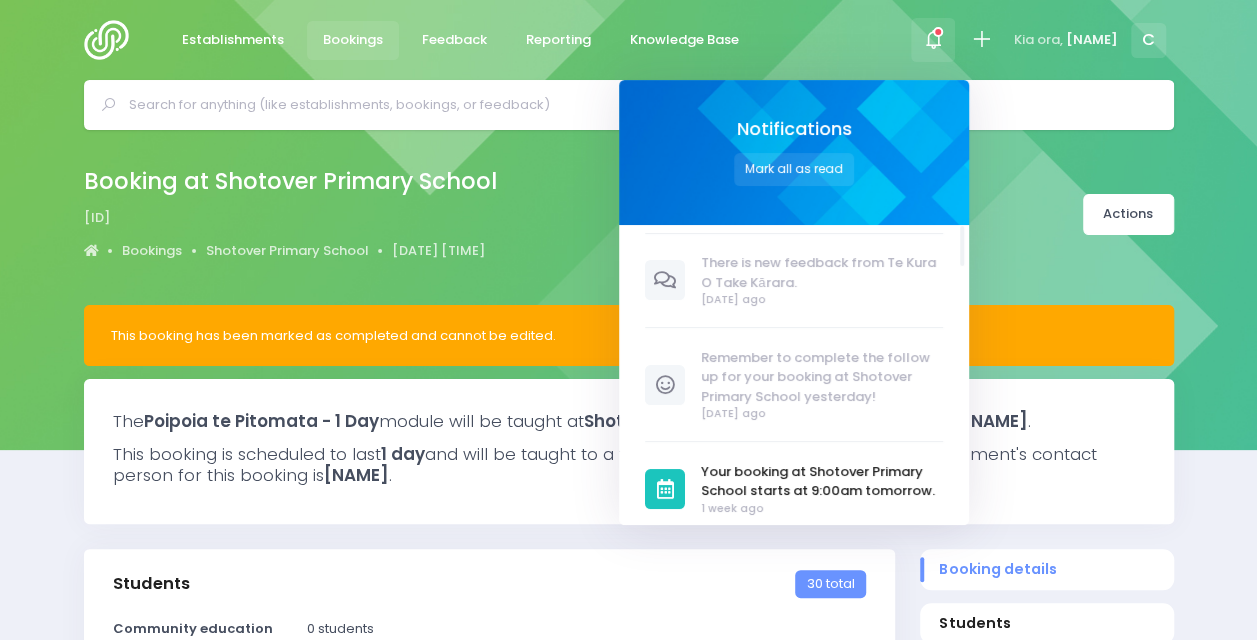 scroll, scrollTop: 109, scrollLeft: 0, axis: vertical 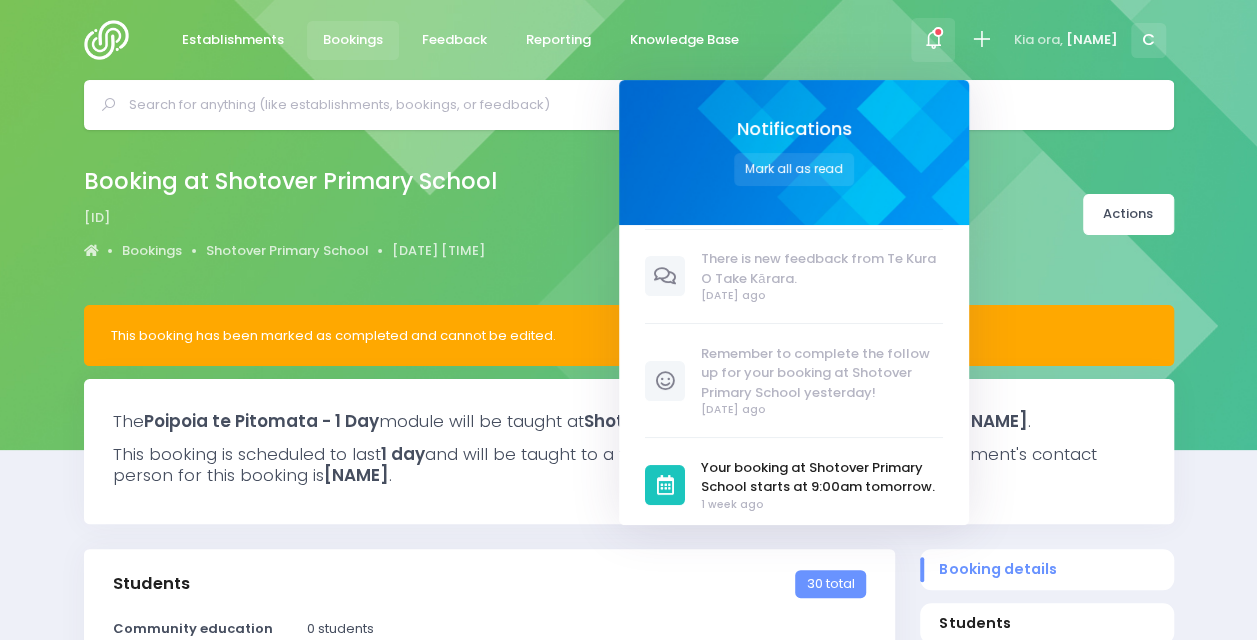 click on "Booking at Shotover Primary School
b523322
Bookings
Shotover Primary School
[DATE] [TIME] am" at bounding box center [629, 214] 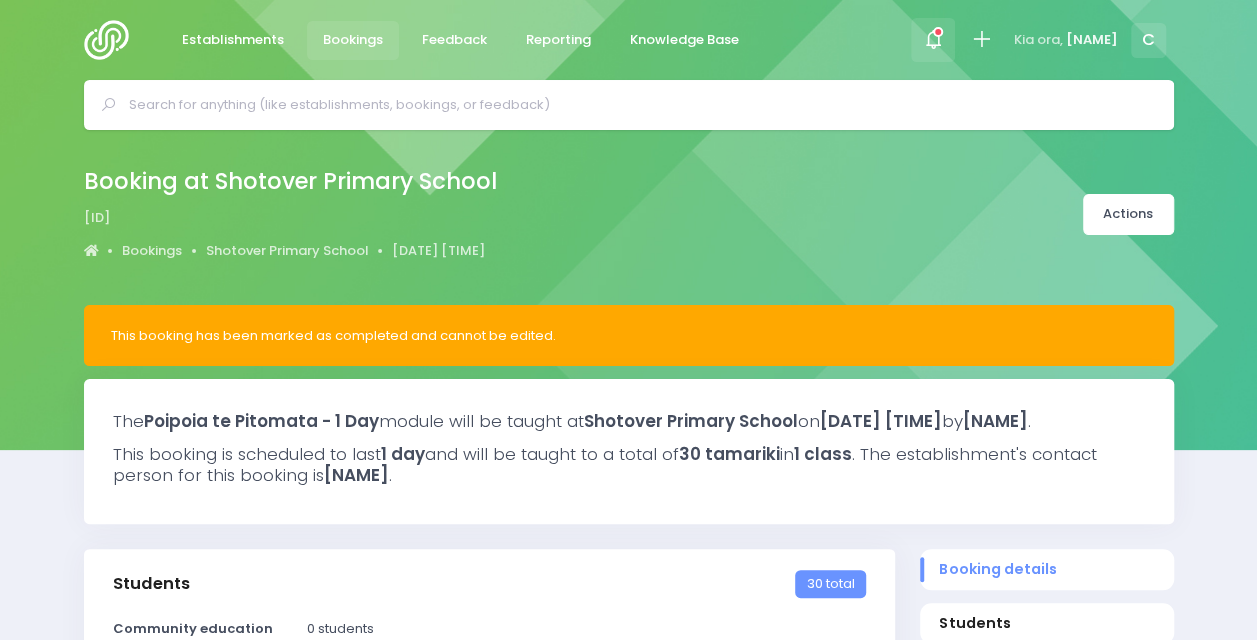click at bounding box center (933, 39) 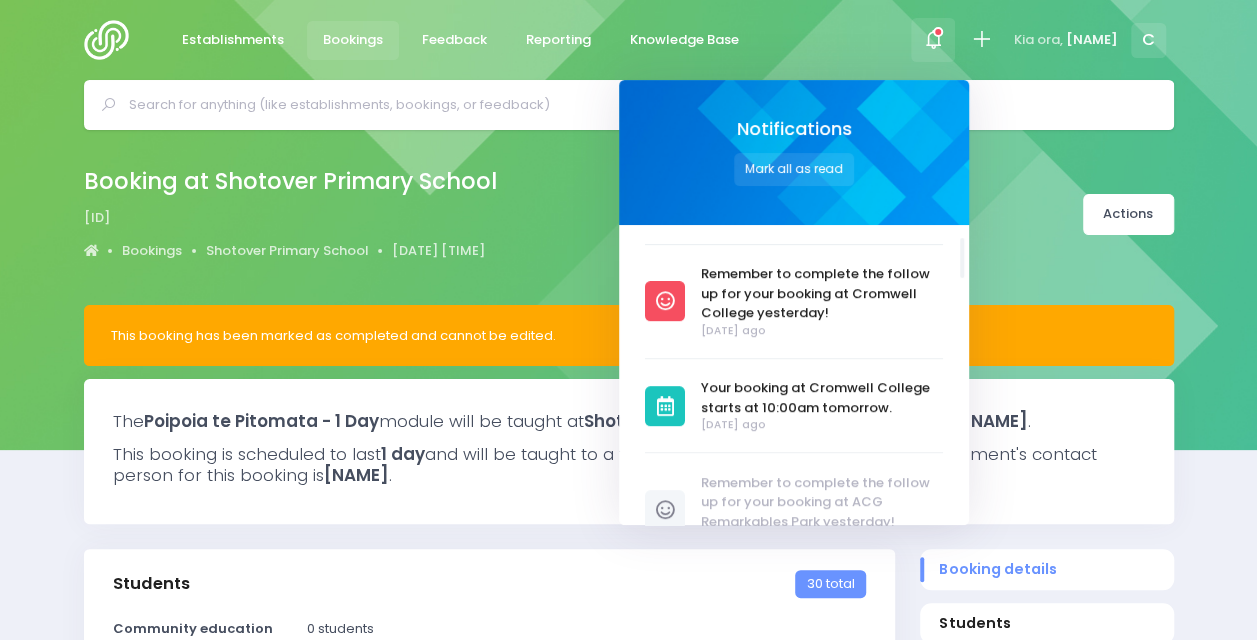 scroll, scrollTop: 607, scrollLeft: 0, axis: vertical 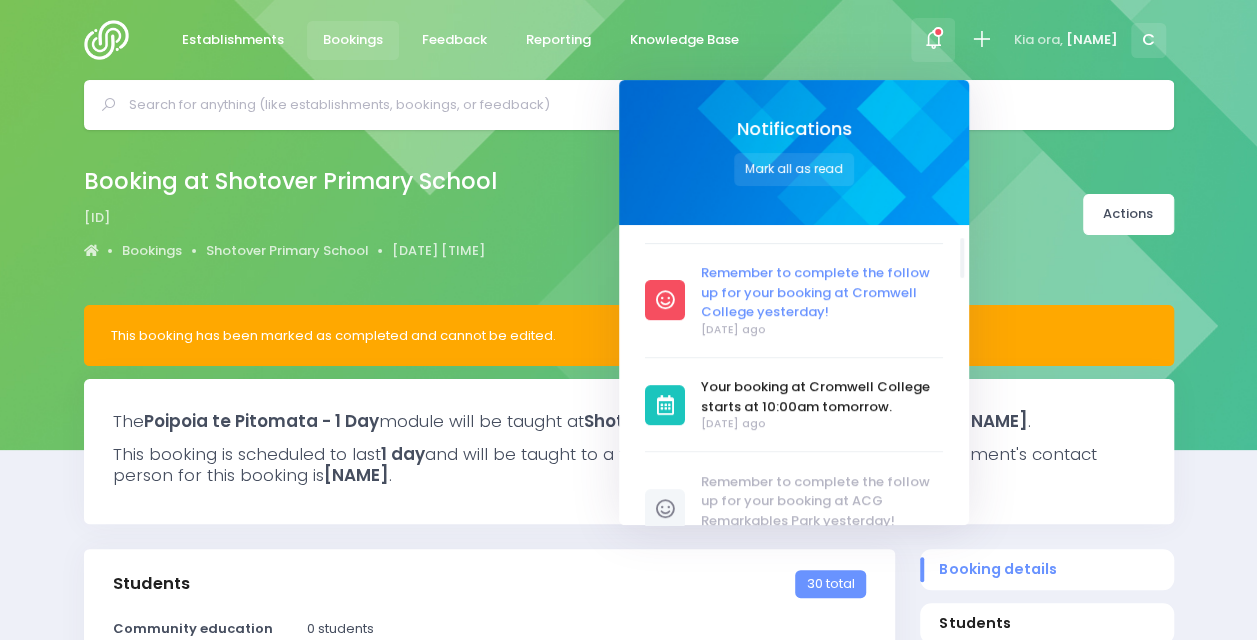 click on "Remember to complete the follow up for your booking at Cromwell College yesterday!" at bounding box center [822, 292] 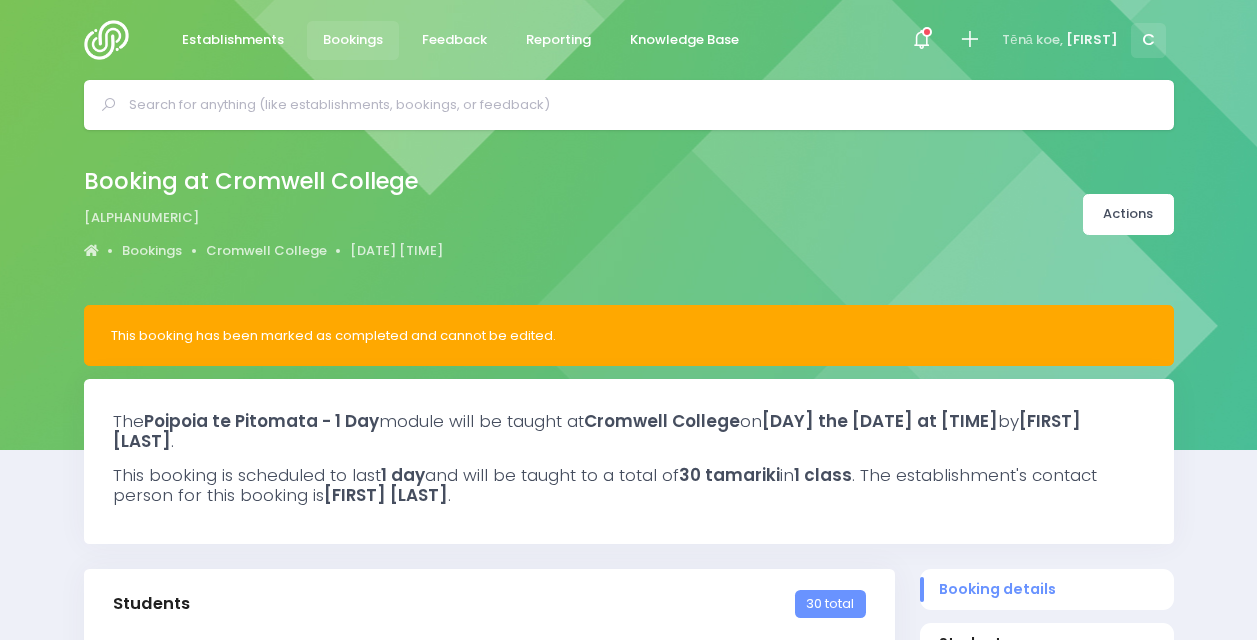 select on "5" 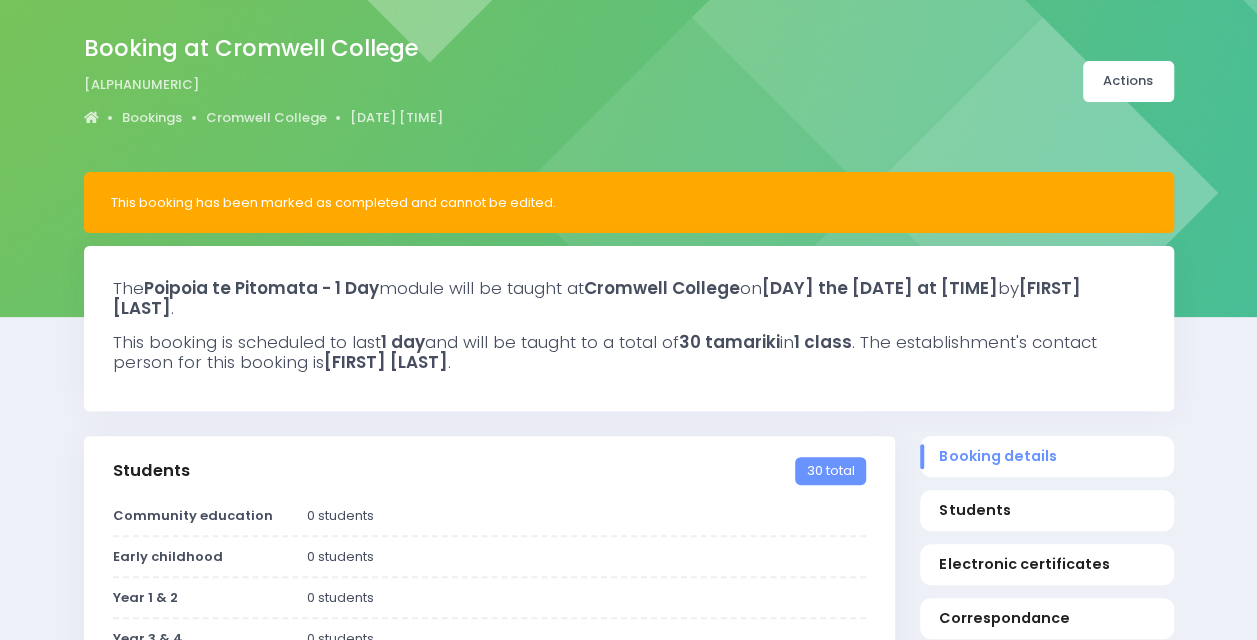 scroll, scrollTop: 0, scrollLeft: 0, axis: both 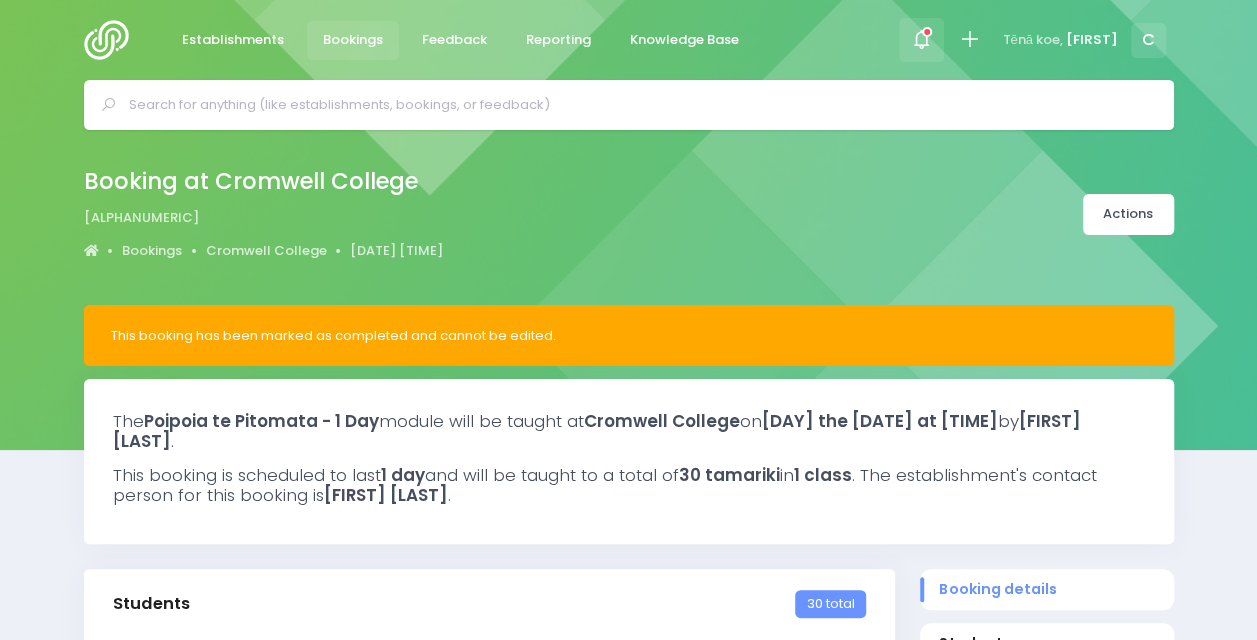 click at bounding box center (927, 32) 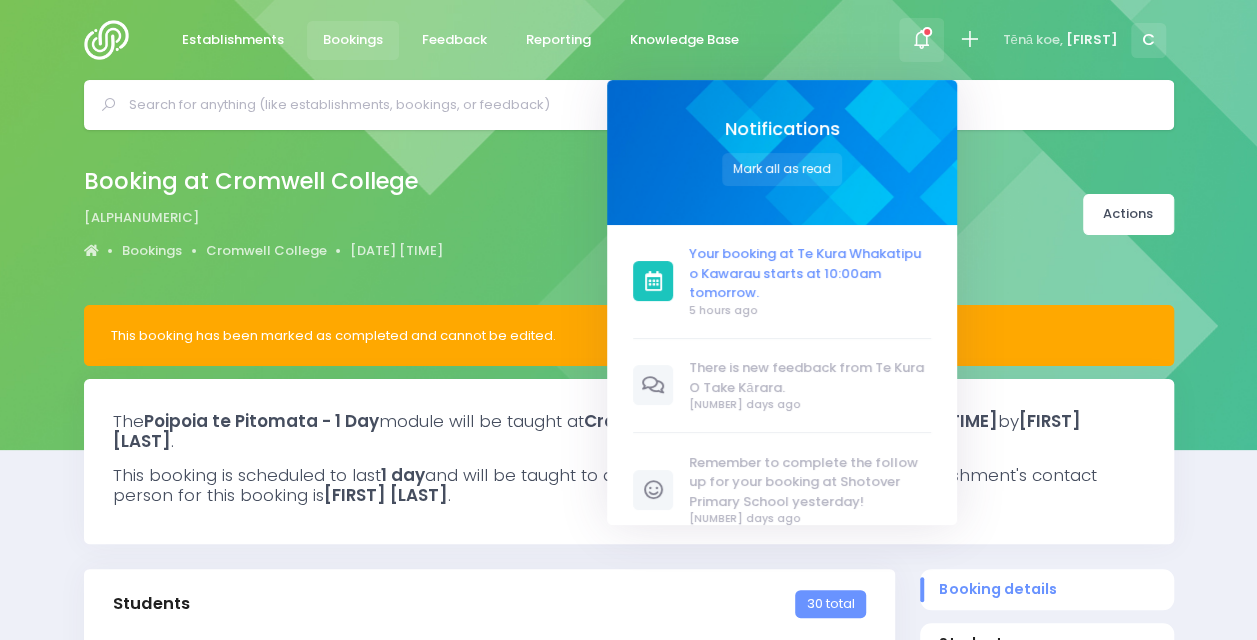 click on "Your booking at Te Kura Whakatipu o Kawarau starts at 10:00am tomorrow." at bounding box center (811, 273) 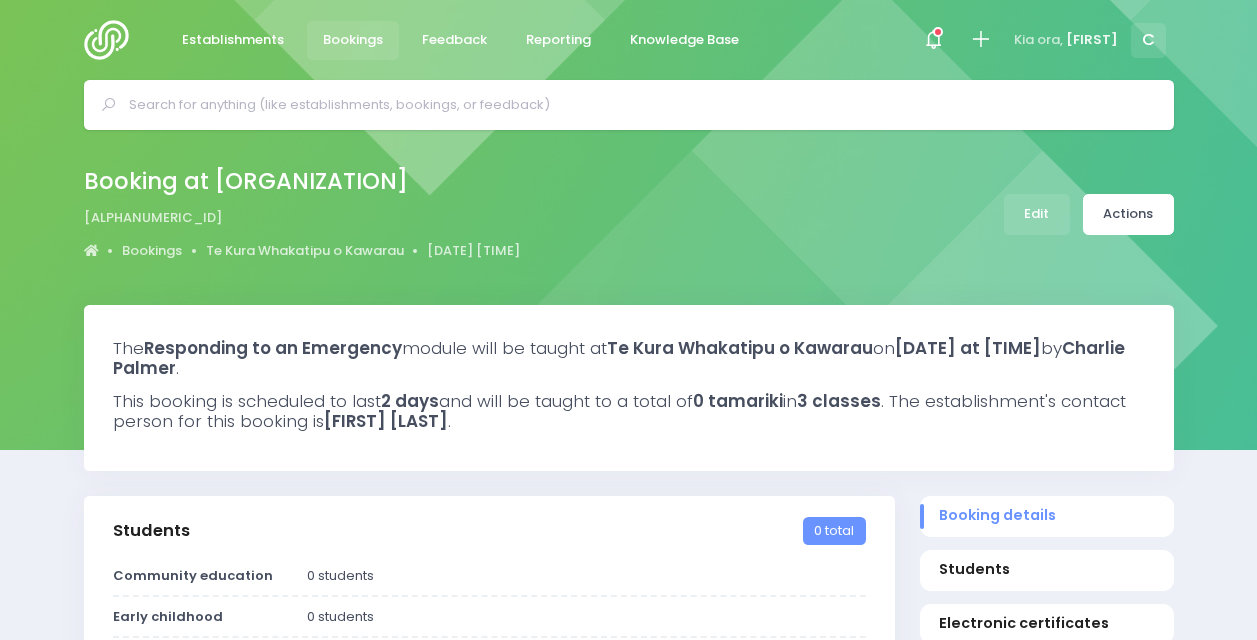 select on "5" 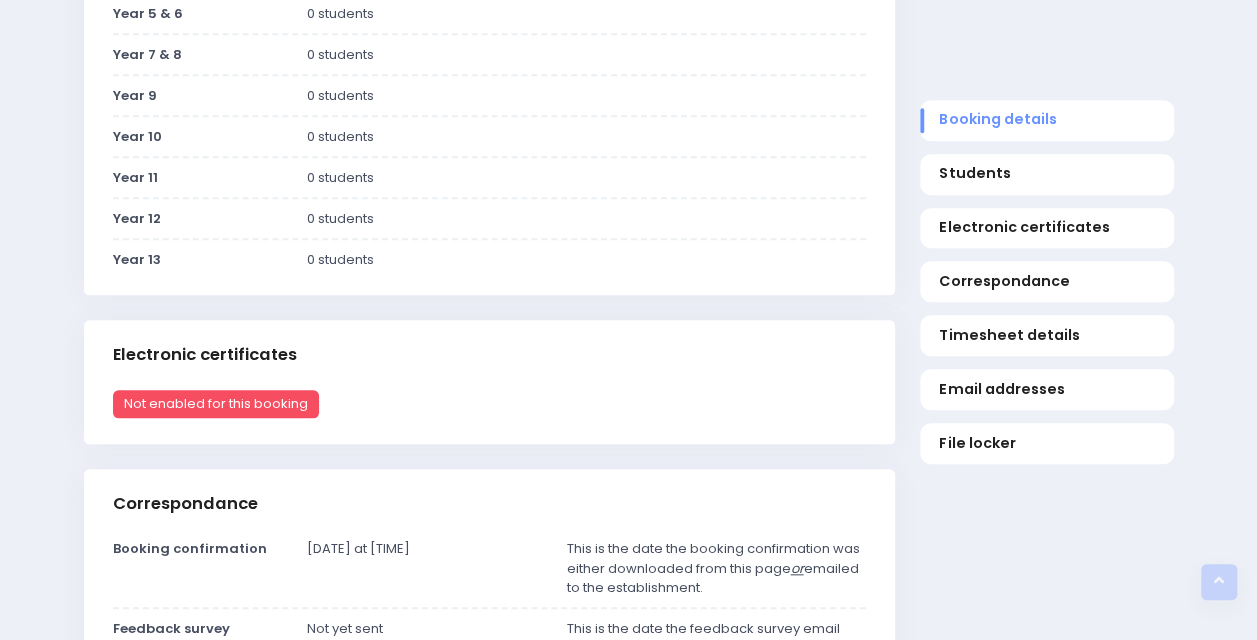 scroll, scrollTop: 0, scrollLeft: 0, axis: both 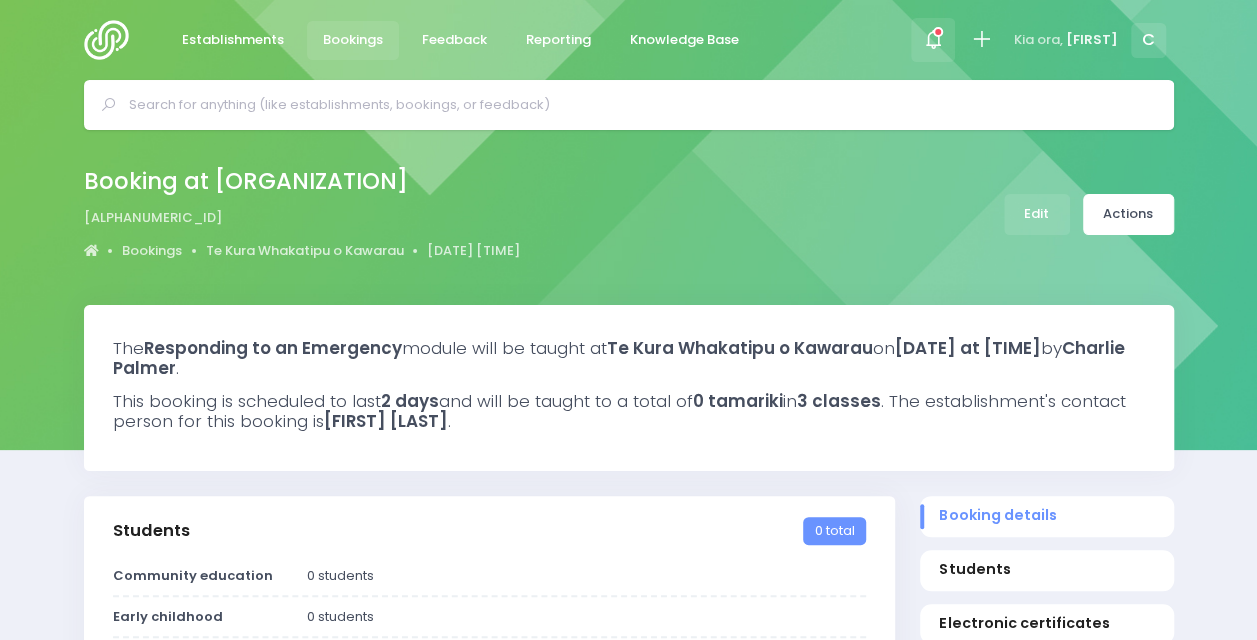 click at bounding box center (933, 40) 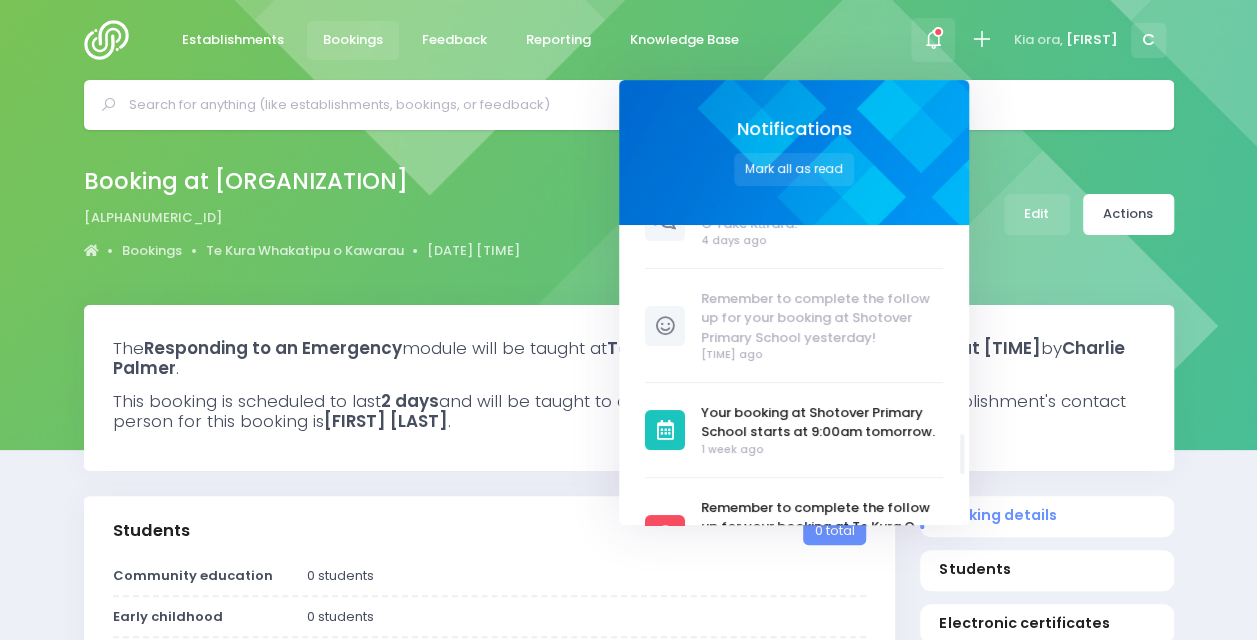 scroll, scrollTop: 0, scrollLeft: 0, axis: both 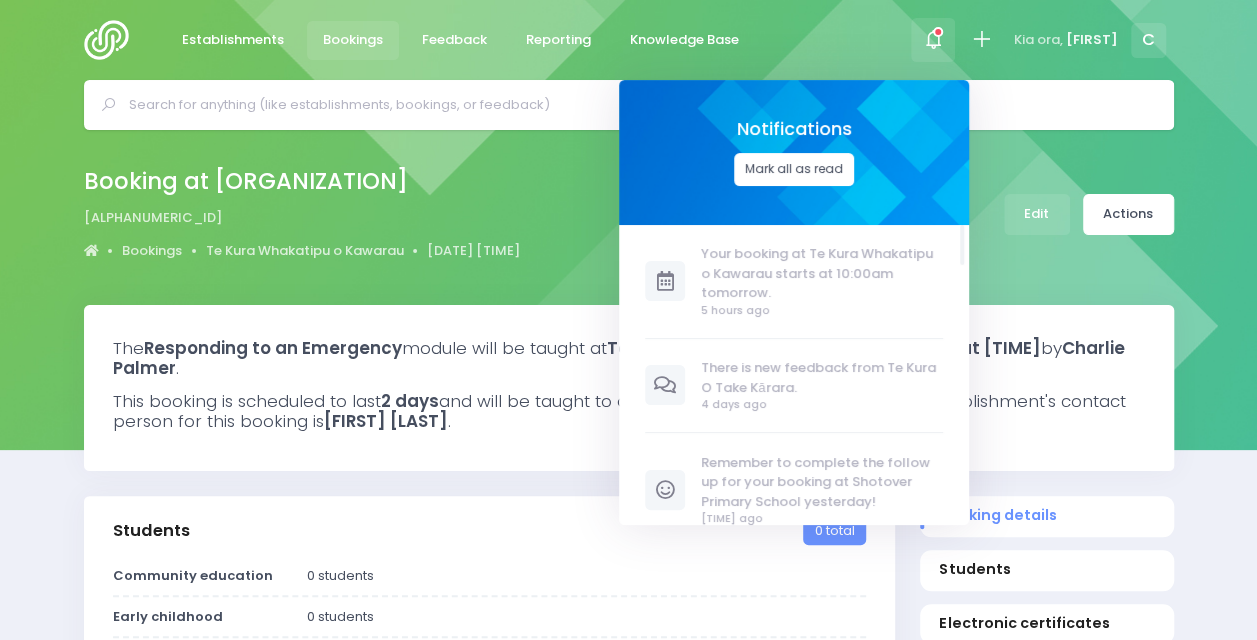 click on "Mark all as read" at bounding box center (794, 169) 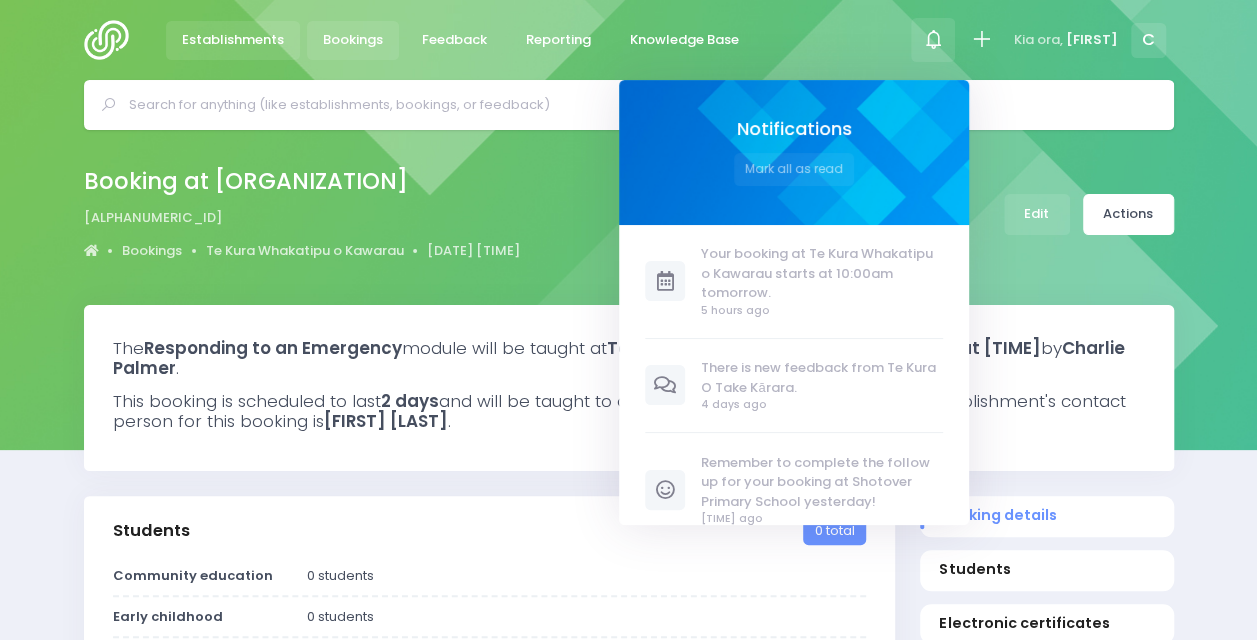 click on "Establishments" at bounding box center (233, 40) 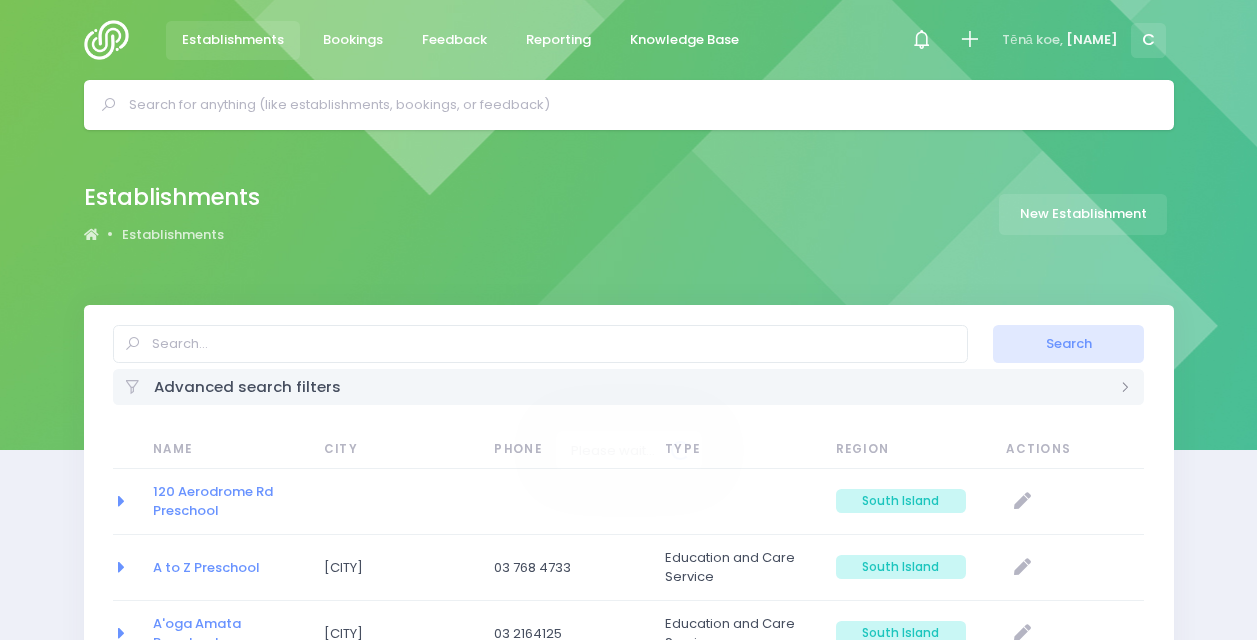 select on "20" 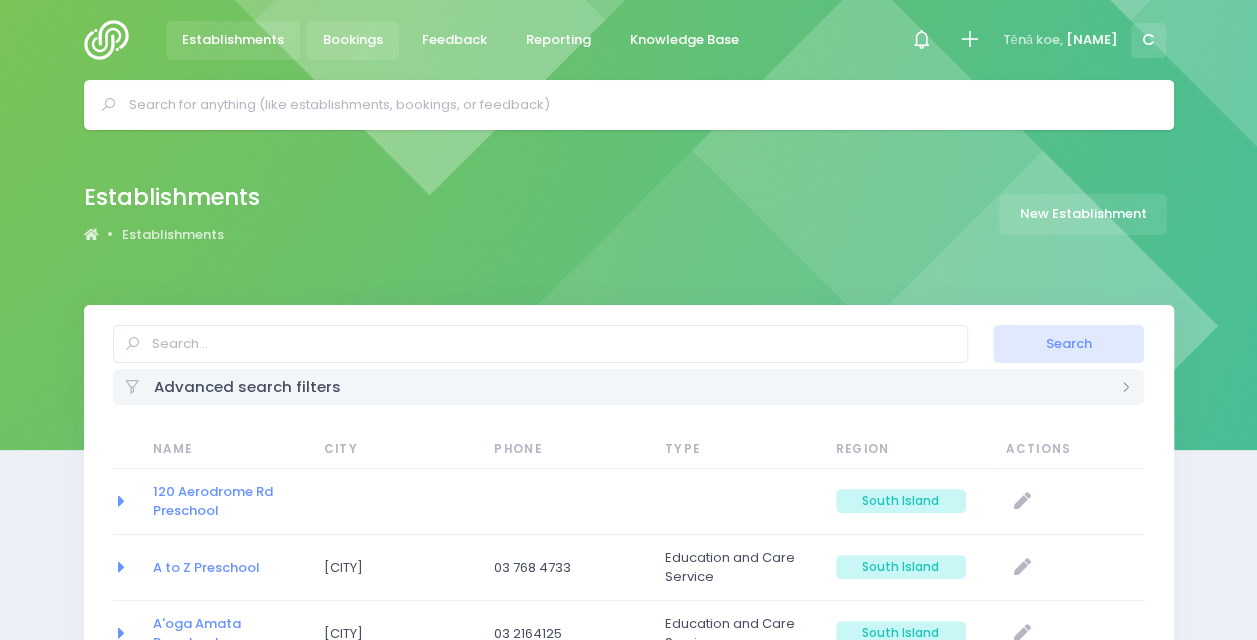 click on "Bookings" at bounding box center [353, 40] 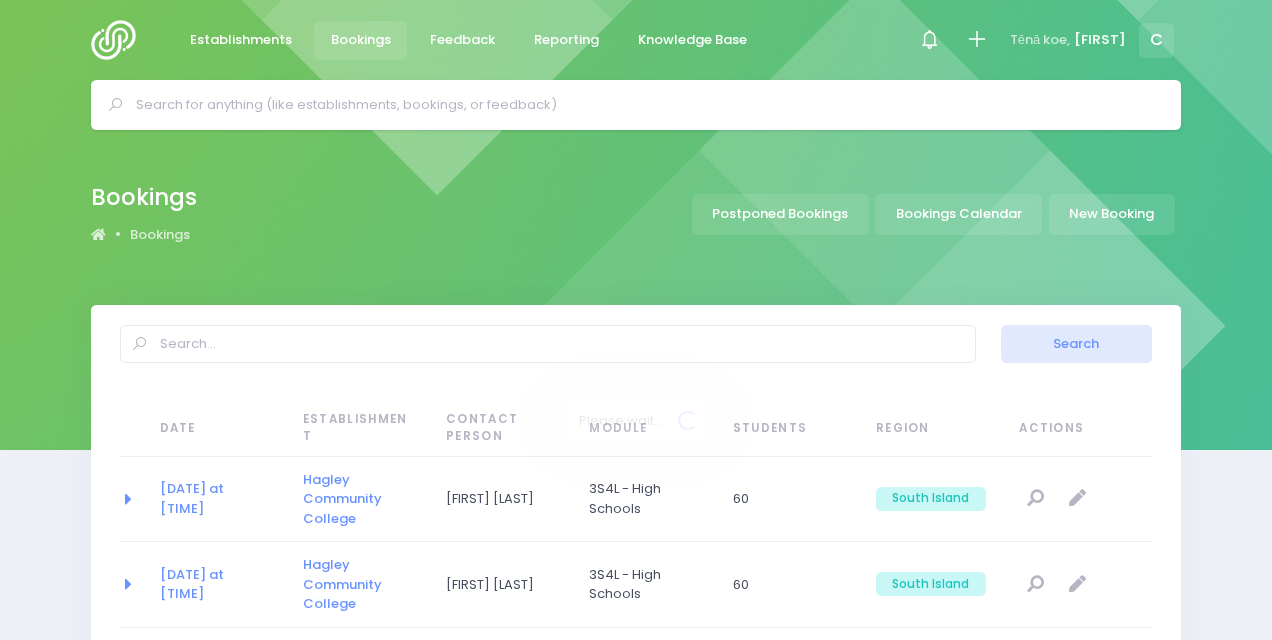 select on "20" 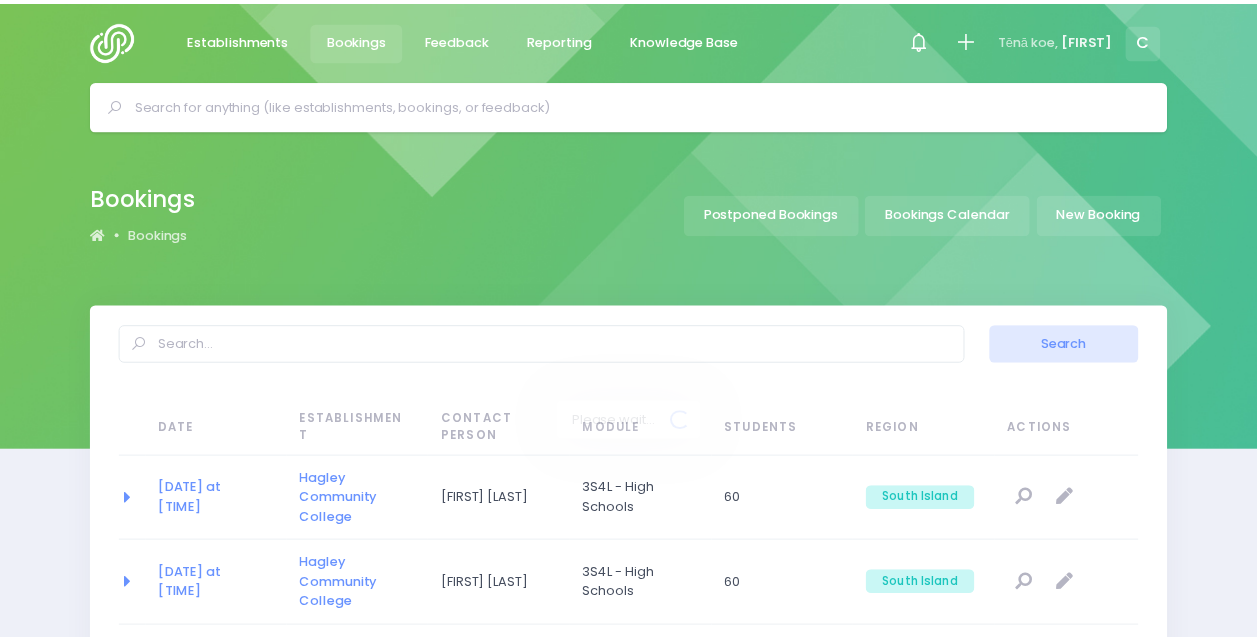 scroll, scrollTop: 0, scrollLeft: 0, axis: both 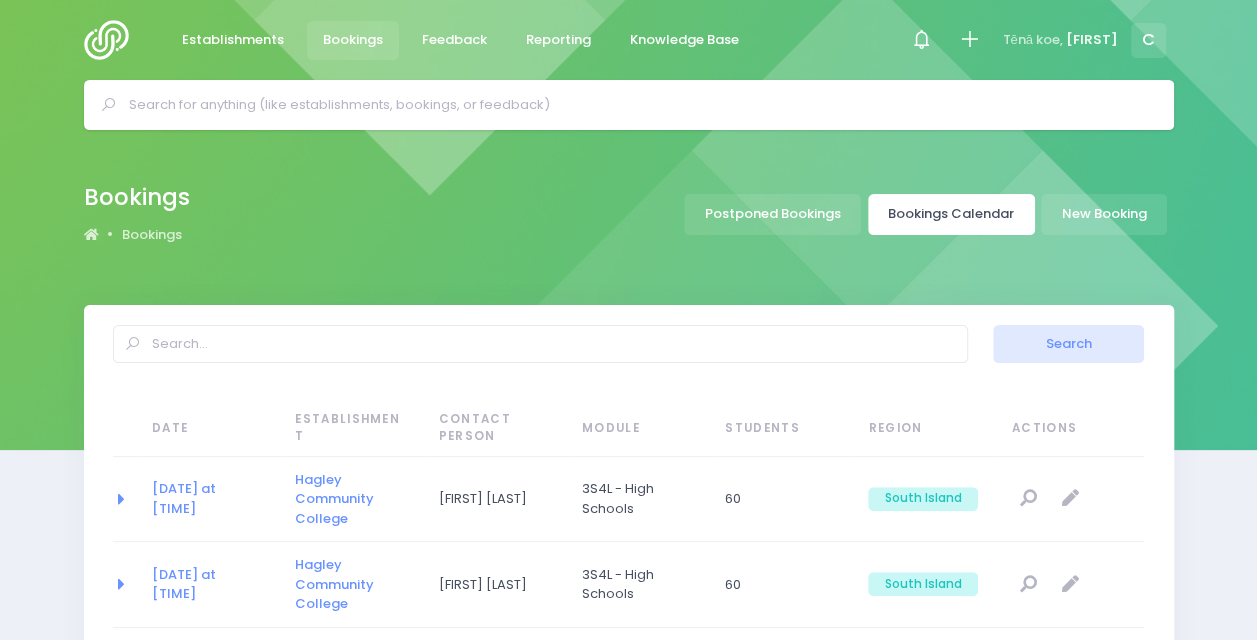 click on "Bookings Calendar" at bounding box center (951, 214) 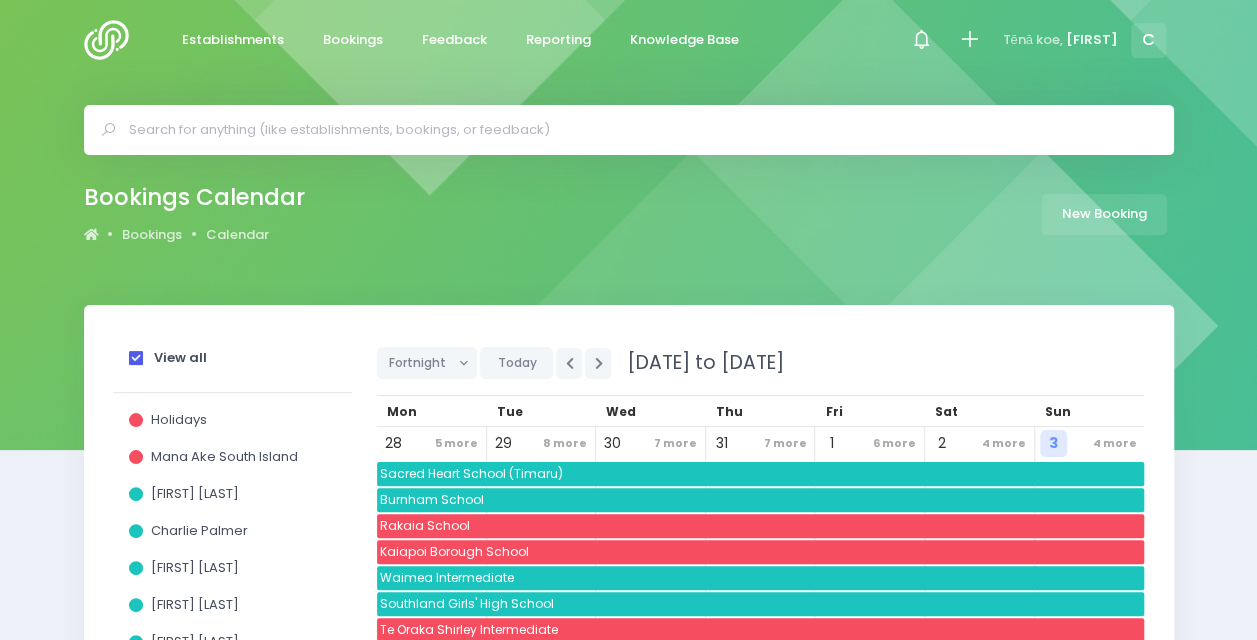 scroll, scrollTop: 126, scrollLeft: 0, axis: vertical 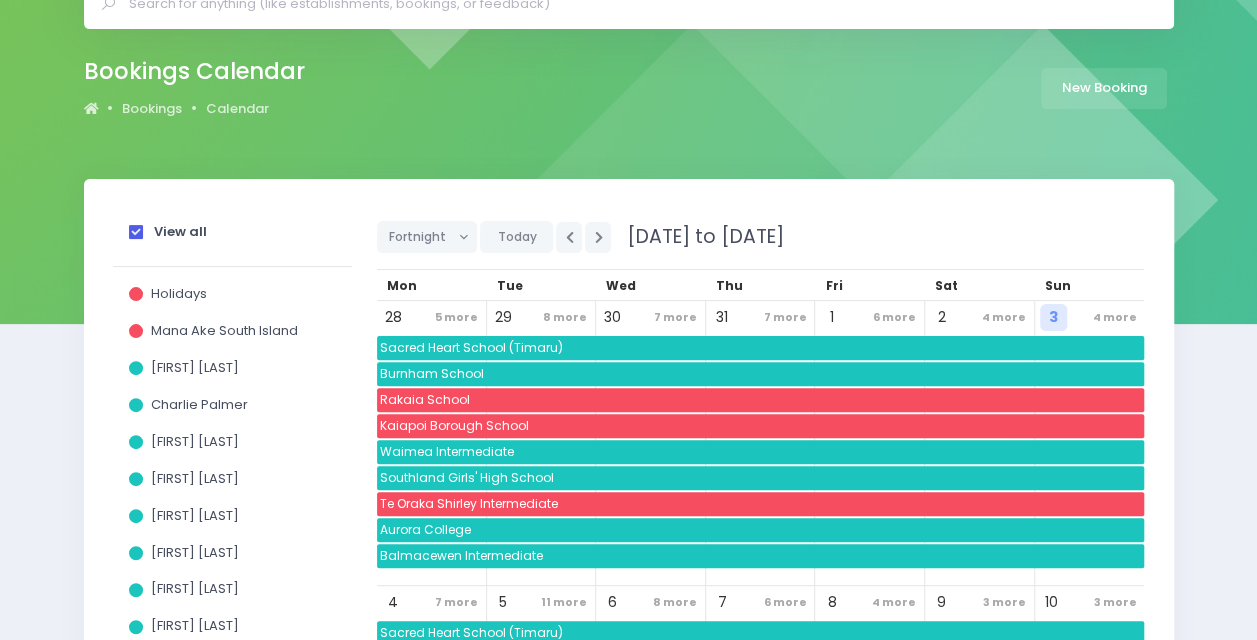 click on "View all" at bounding box center (168, 232) 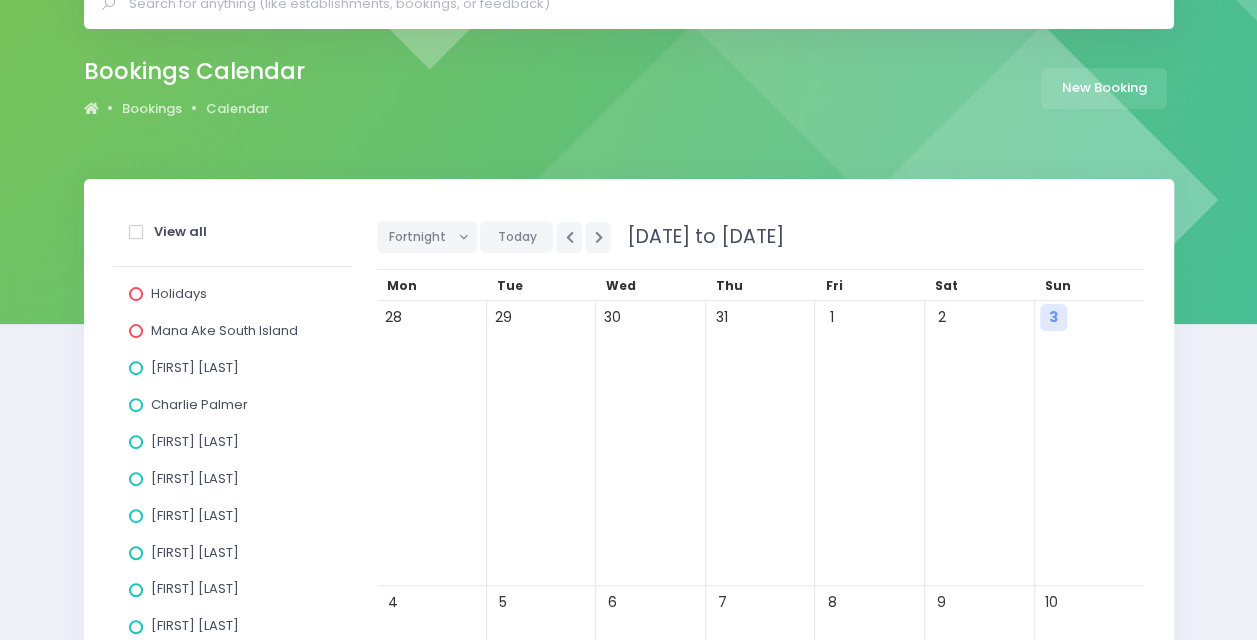 scroll, scrollTop: 335, scrollLeft: 0, axis: vertical 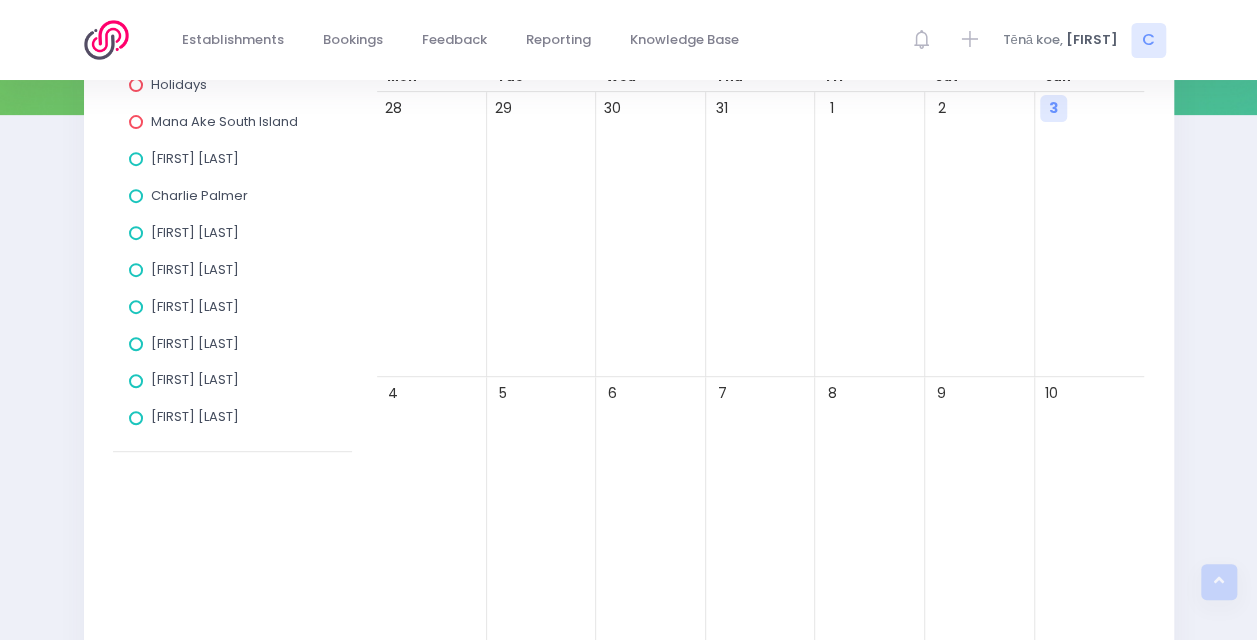 click on "Charlie Palmer" at bounding box center (199, 195) 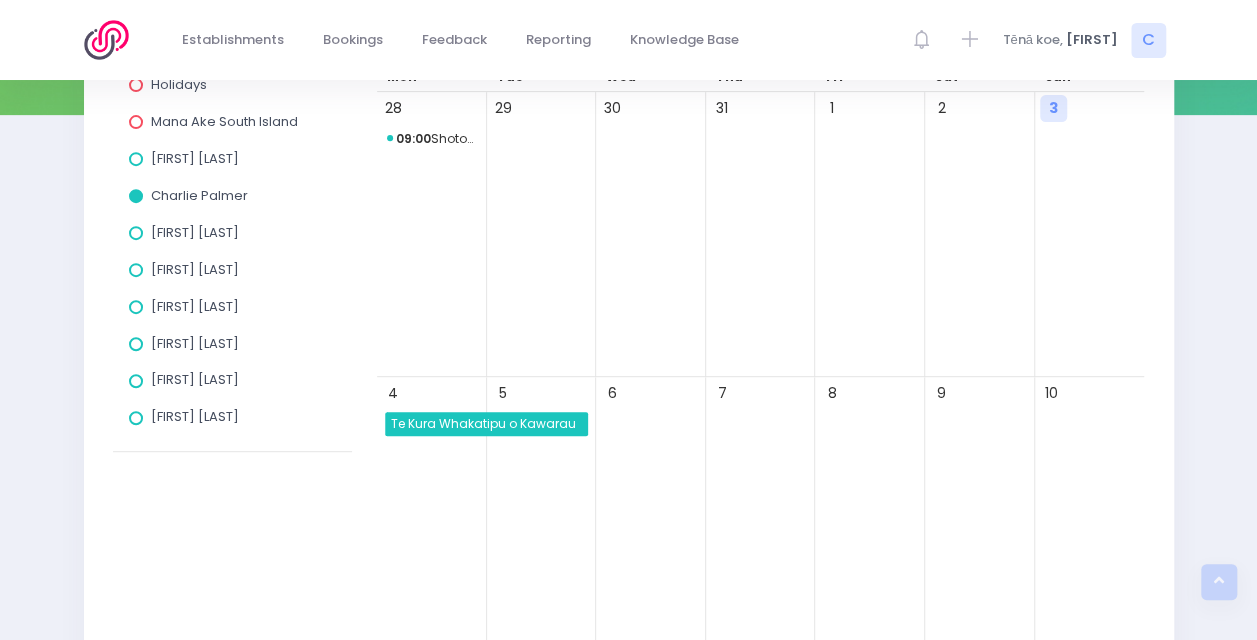 scroll, scrollTop: 322, scrollLeft: 0, axis: vertical 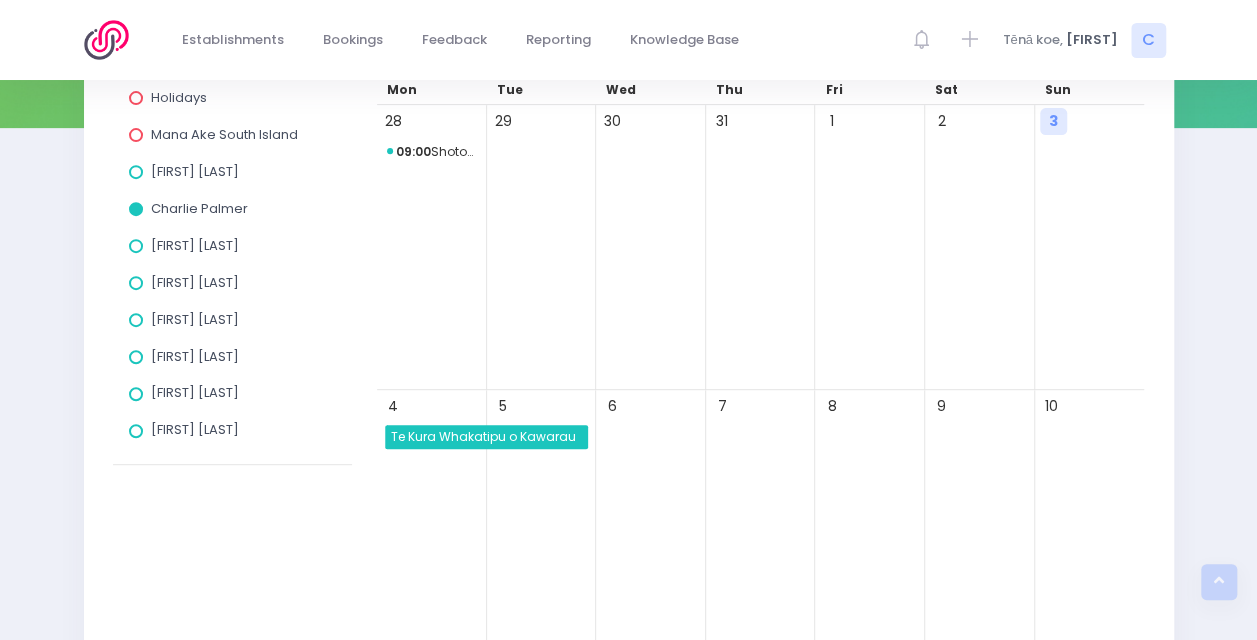 click on "Te Kura Whakatipu o Kawarau" at bounding box center [488, 437] 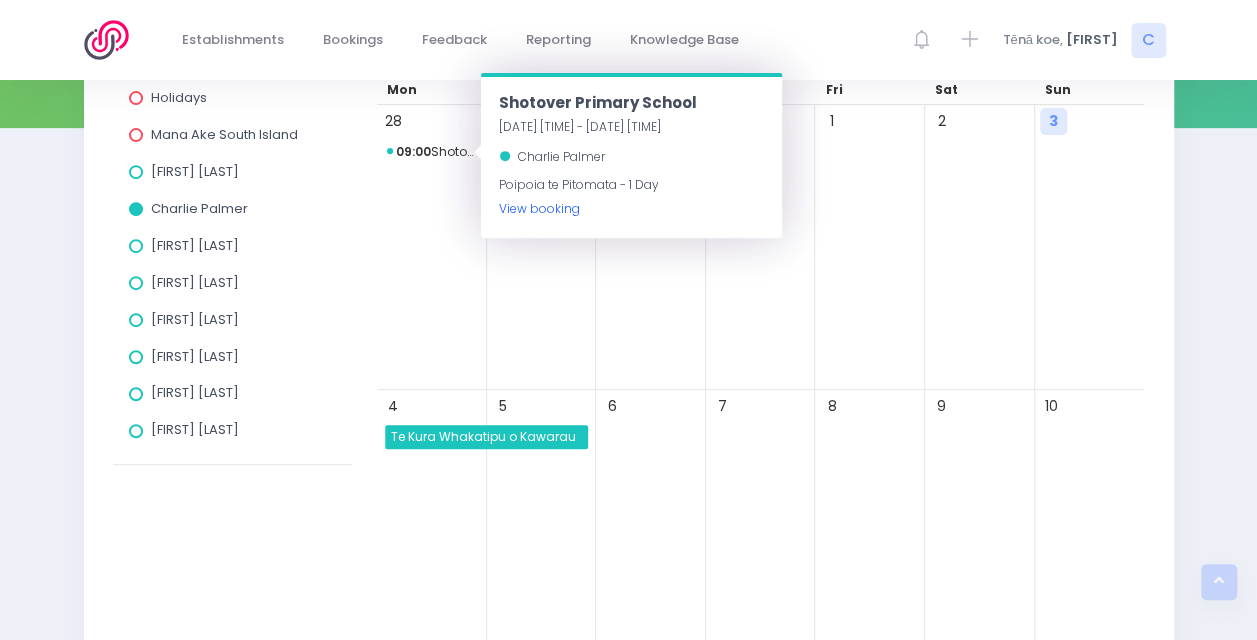 click on "View booking" at bounding box center [539, 208] 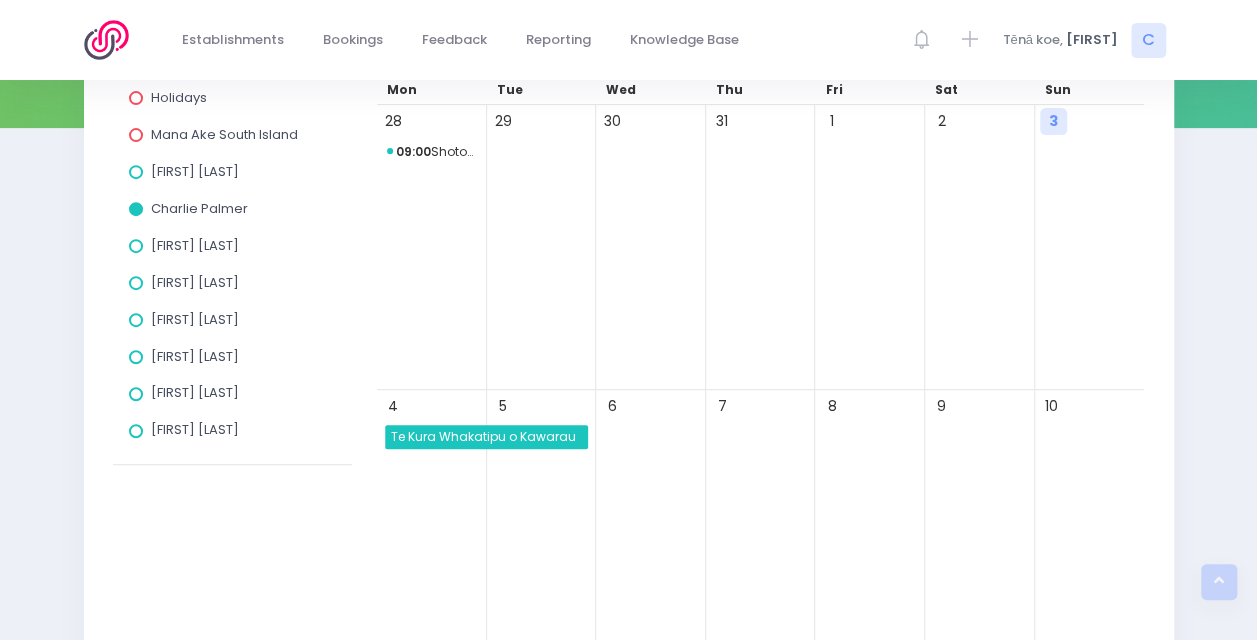 click on "Te Kura Whakatipu o Kawarau" at bounding box center [488, 437] 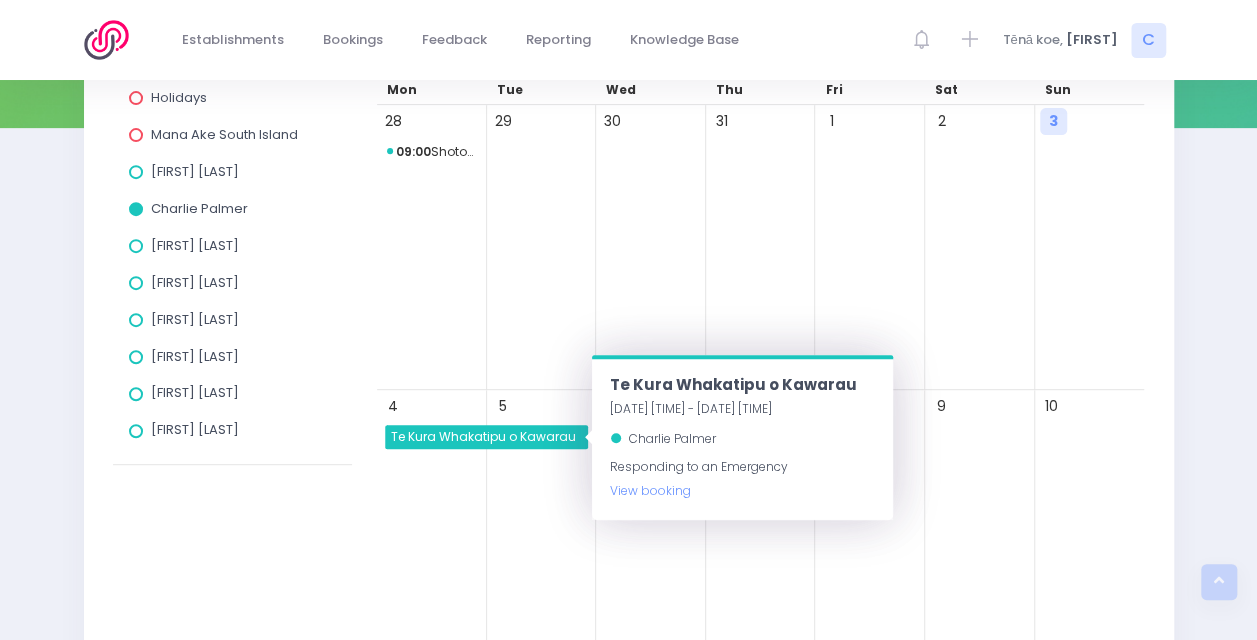 click on "Te Kura Whakatipu o Kawarau" at bounding box center [488, 437] 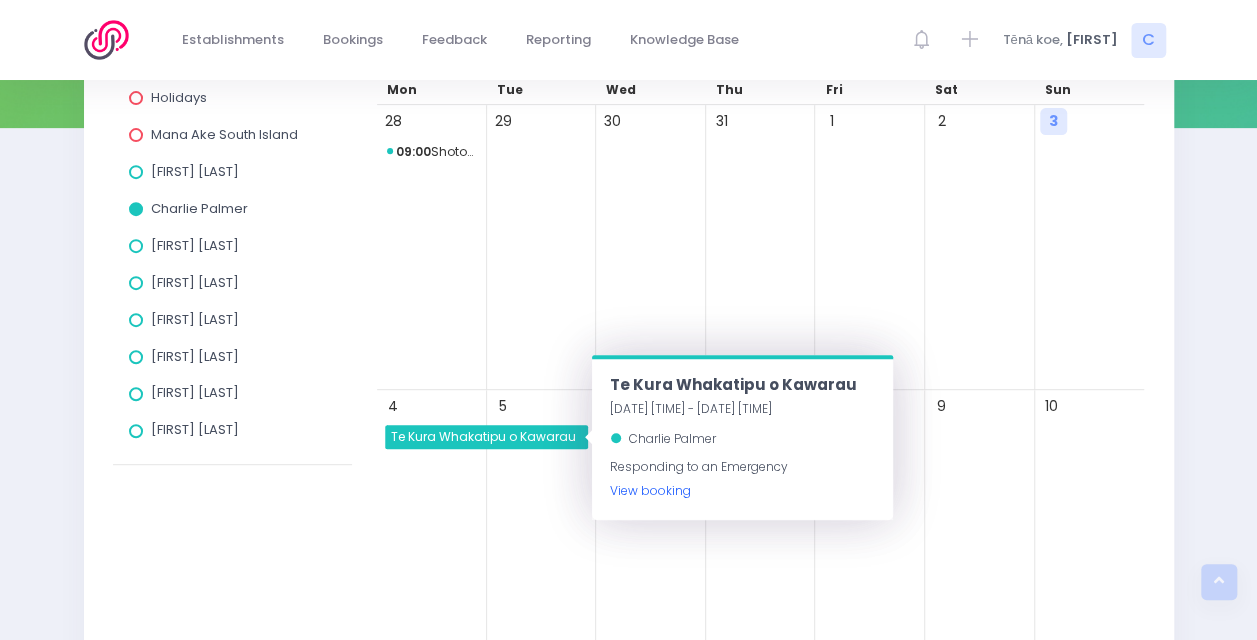 click on "View booking" at bounding box center (650, 490) 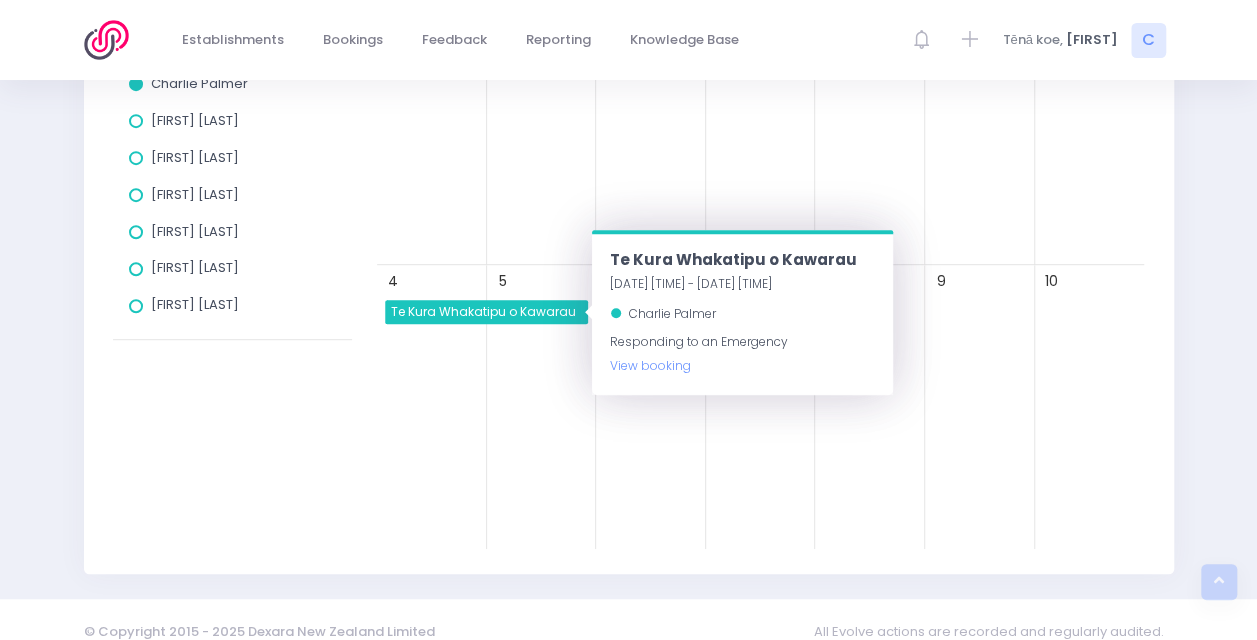 scroll, scrollTop: 448, scrollLeft: 0, axis: vertical 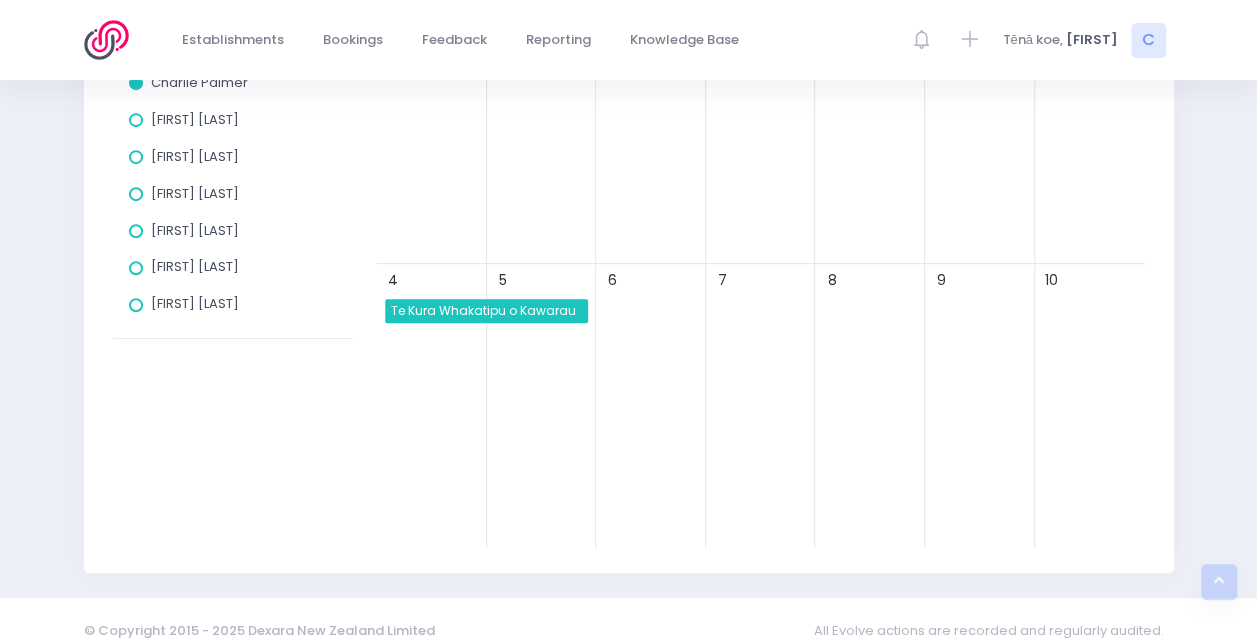 click on "6" at bounding box center [651, 406] 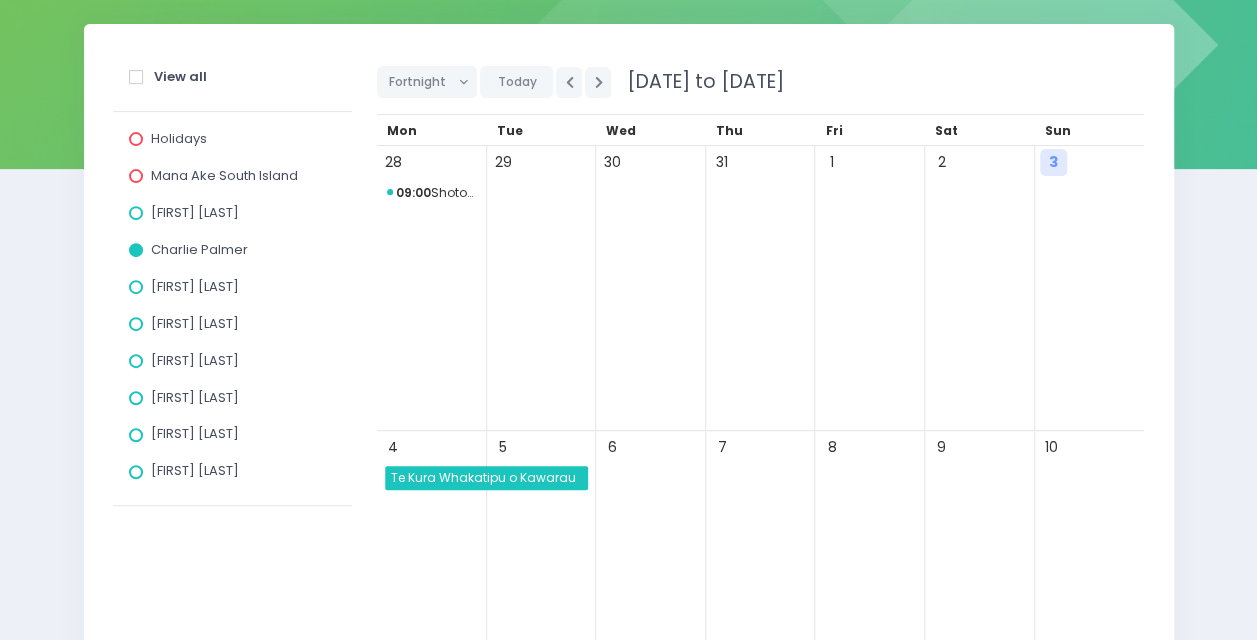 scroll, scrollTop: 278, scrollLeft: 0, axis: vertical 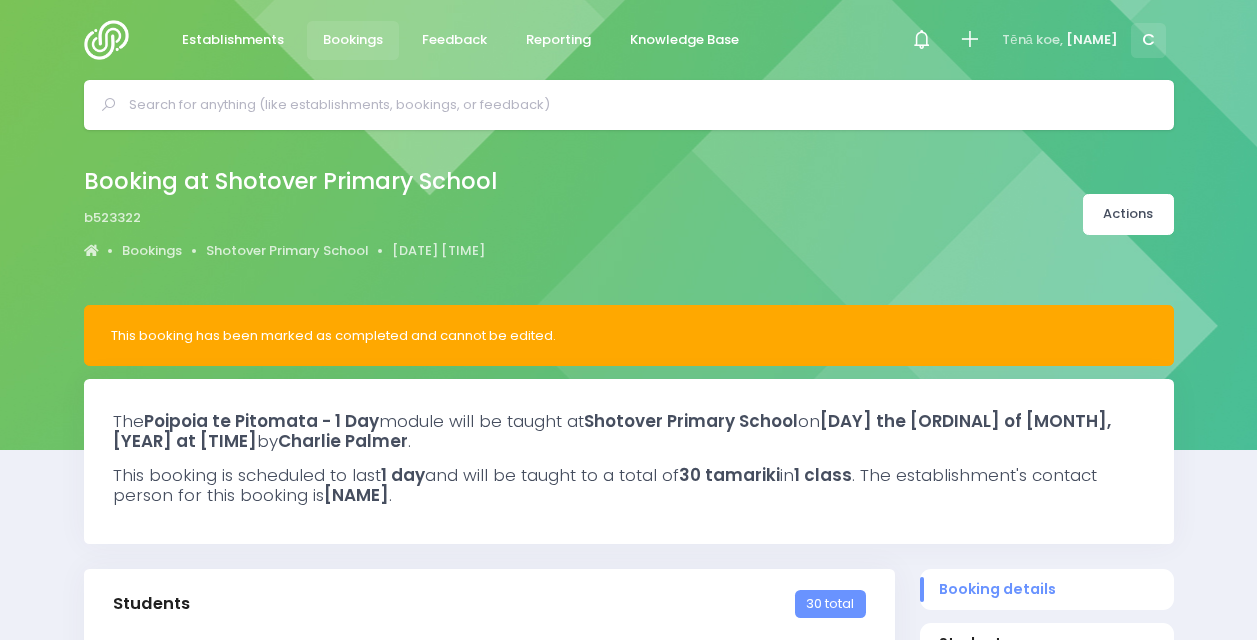 select on "5" 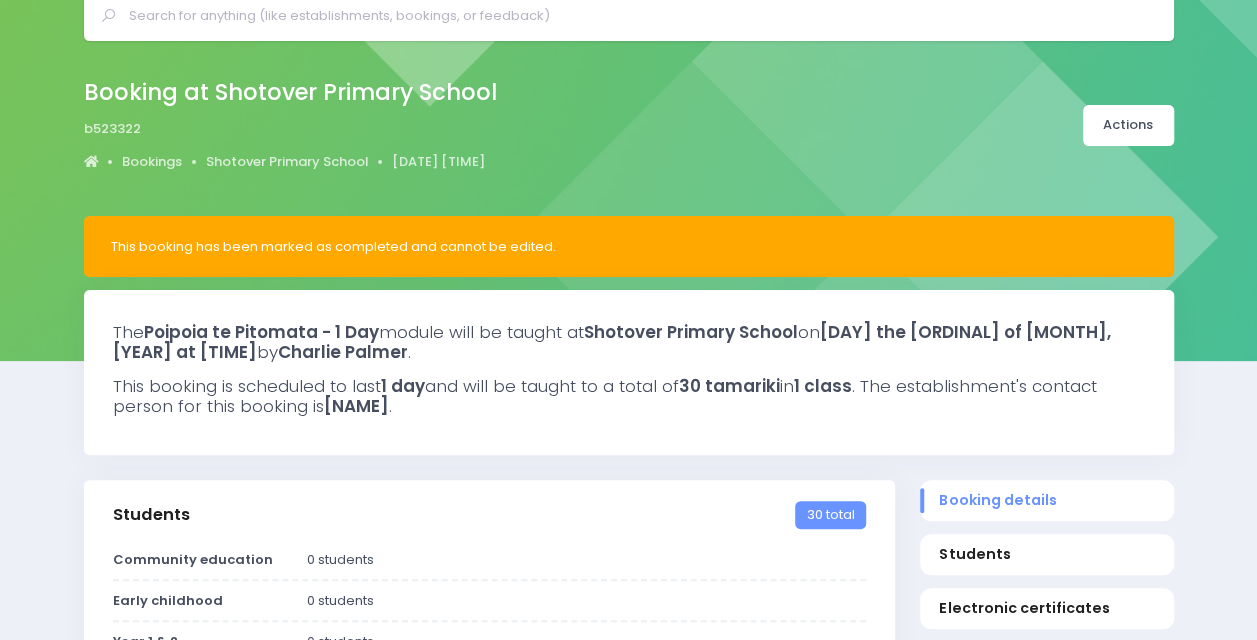 scroll, scrollTop: 90, scrollLeft: 0, axis: vertical 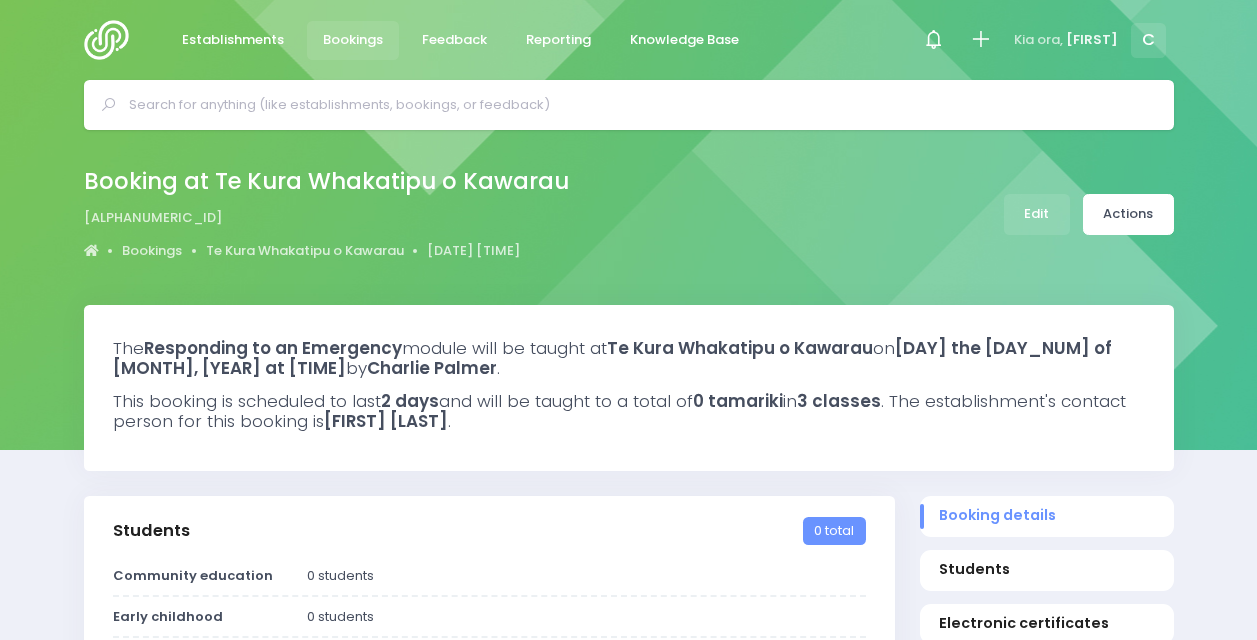 select on "5" 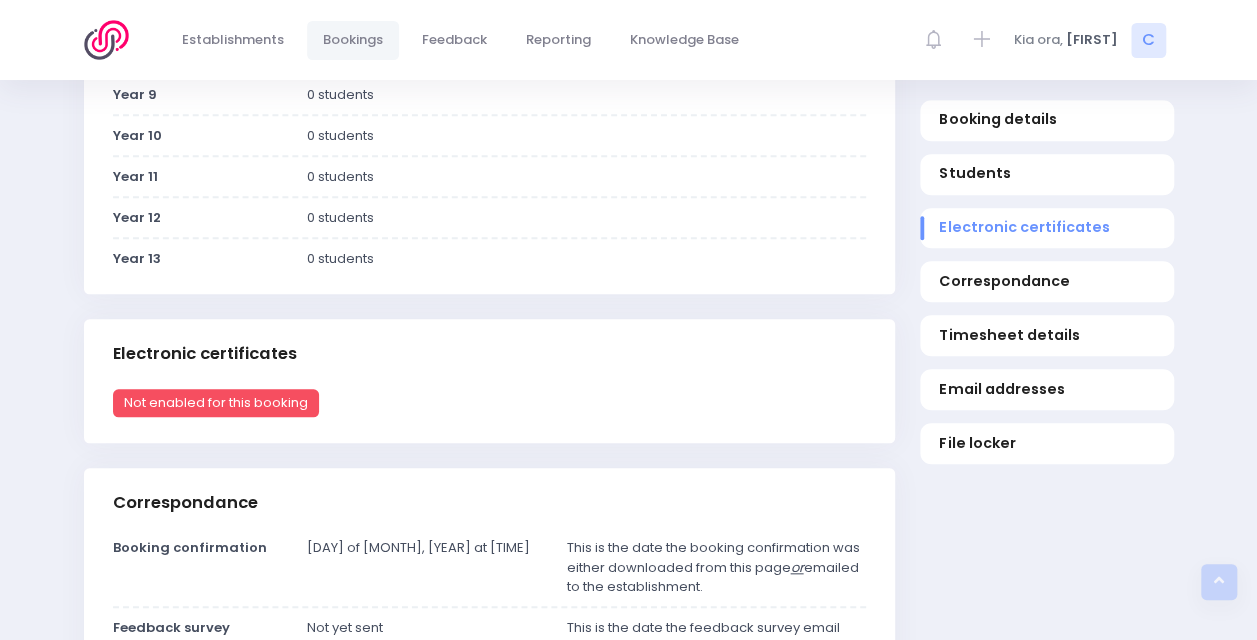 scroll, scrollTop: 813, scrollLeft: 0, axis: vertical 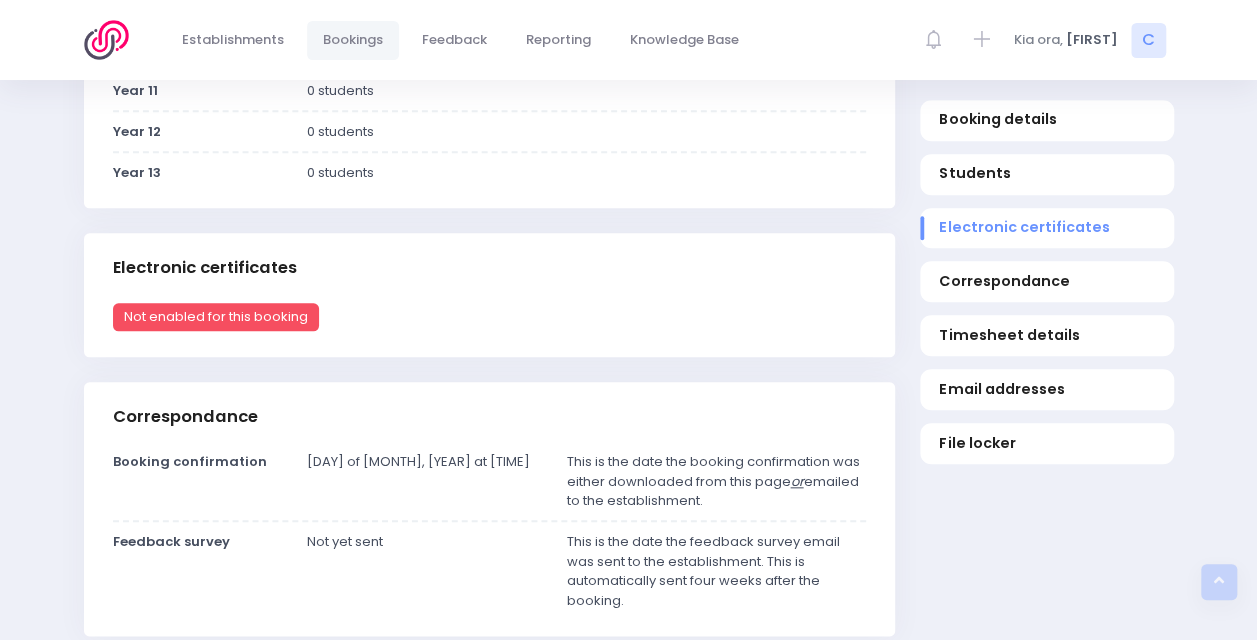 drag, startPoint x: 618, startPoint y: 535, endPoint x: 627, endPoint y: 582, distance: 47.853943 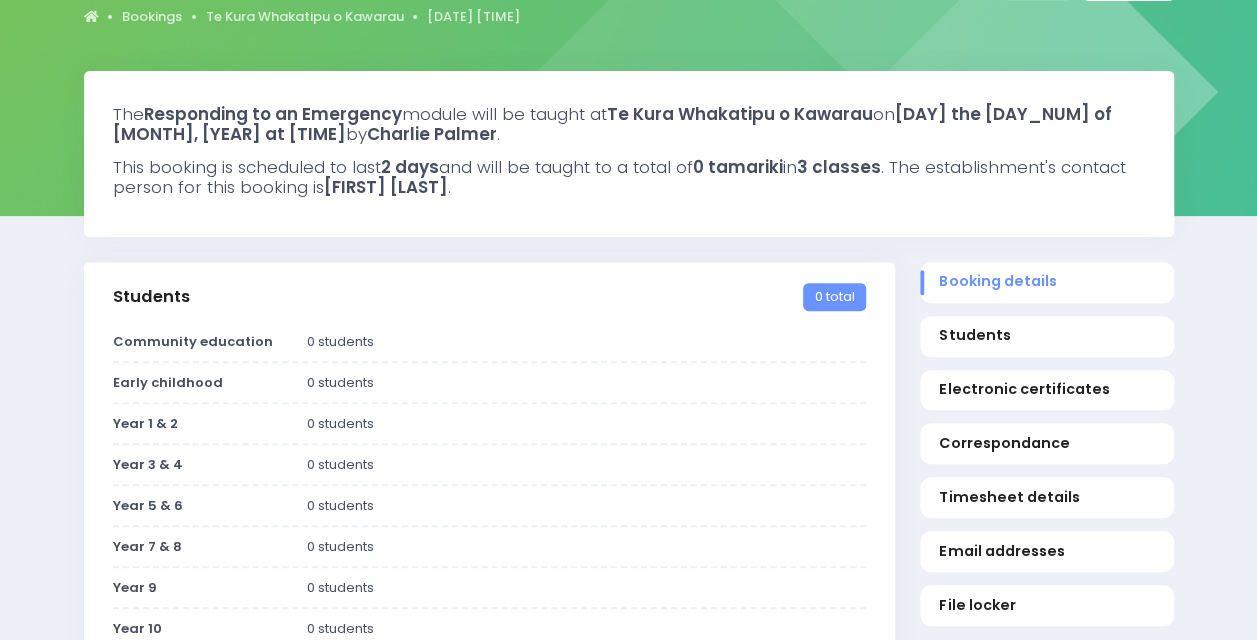 scroll, scrollTop: 0, scrollLeft: 0, axis: both 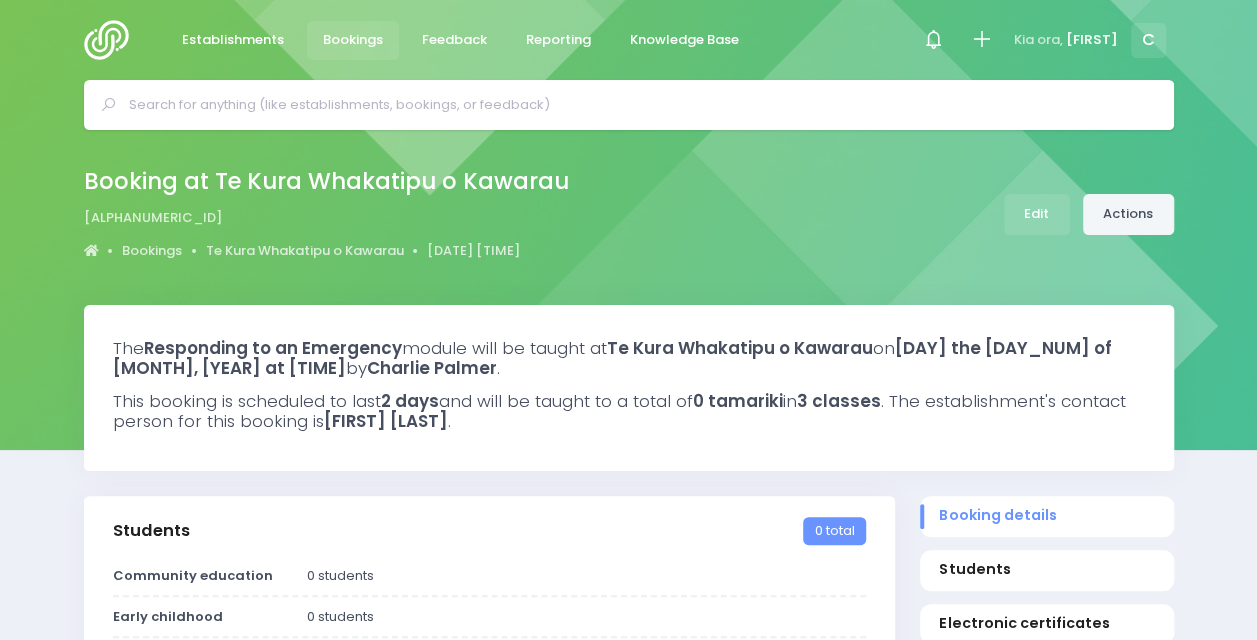 click on "Actions" at bounding box center (1128, 214) 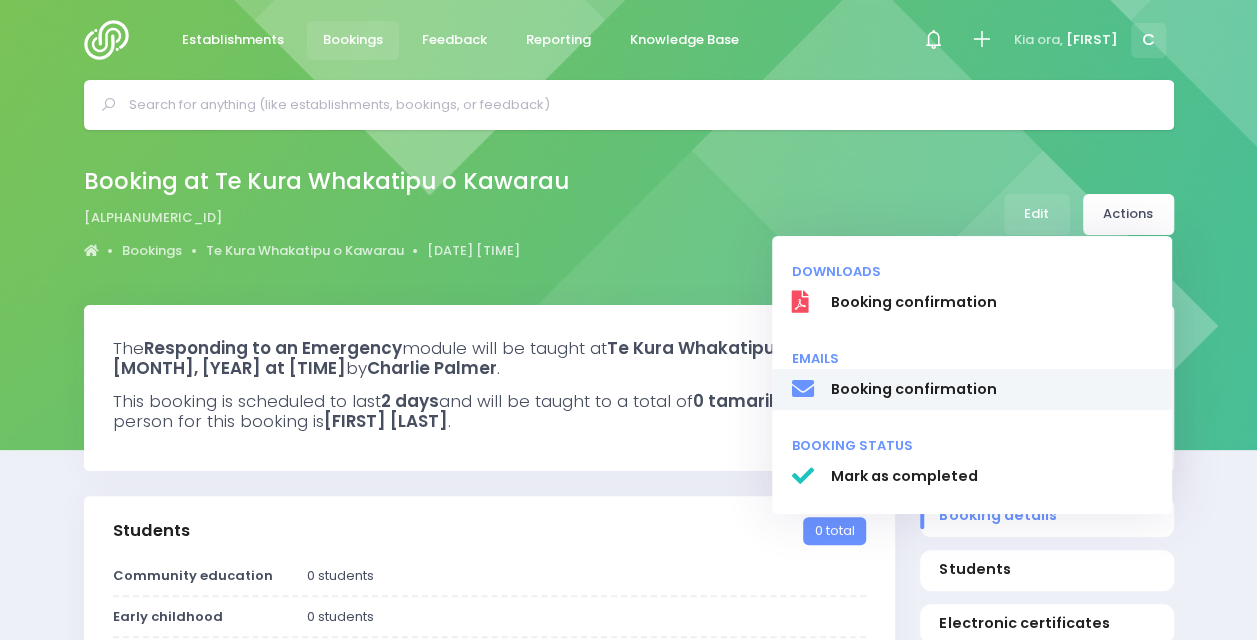 click on "Booking confirmation" at bounding box center (991, 389) 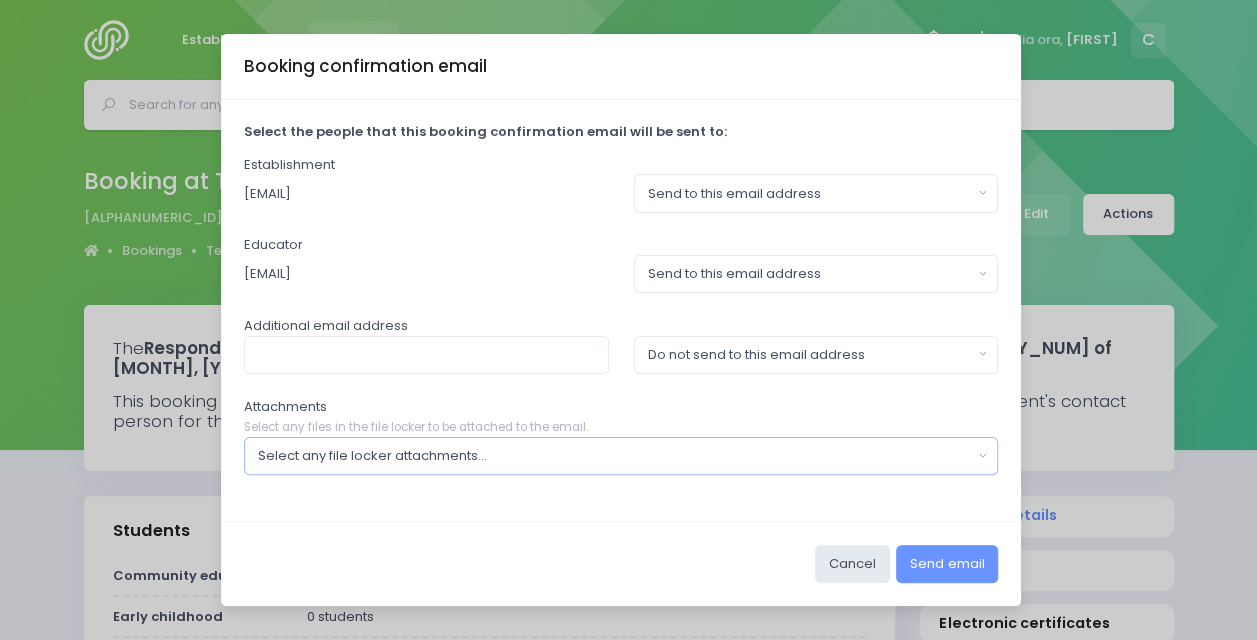 click on "Select any file locker attachments..." at bounding box center (615, 456) 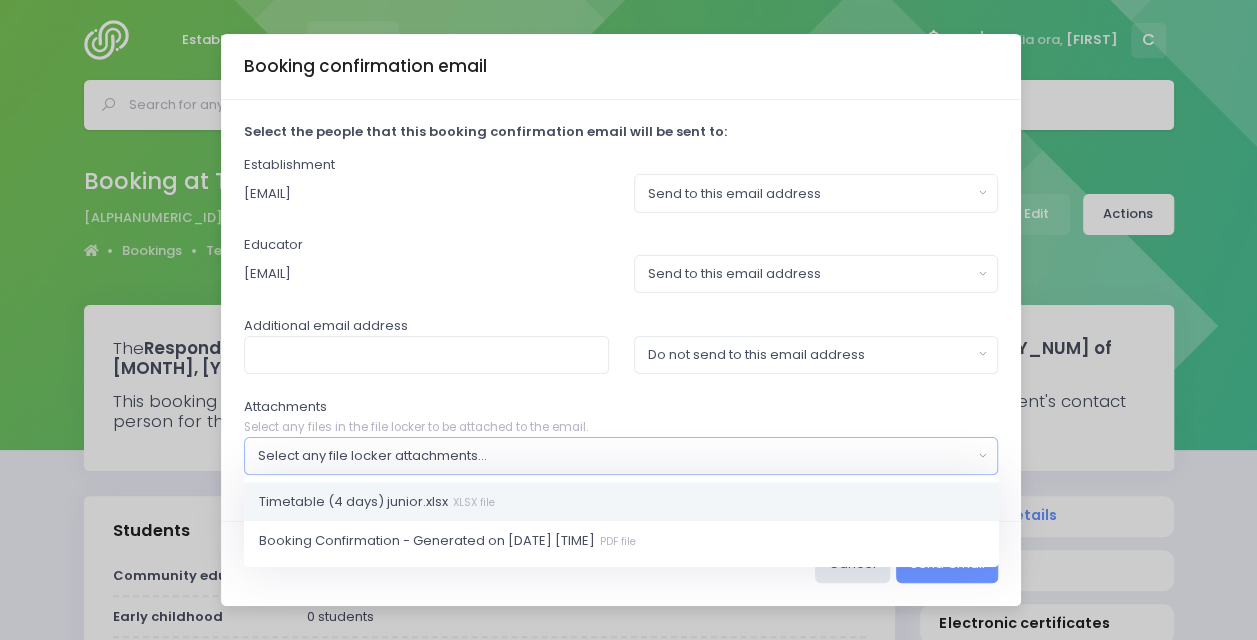 click on "Timetable (4 days) junior.xlsx XLSX file" at bounding box center (621, 502) 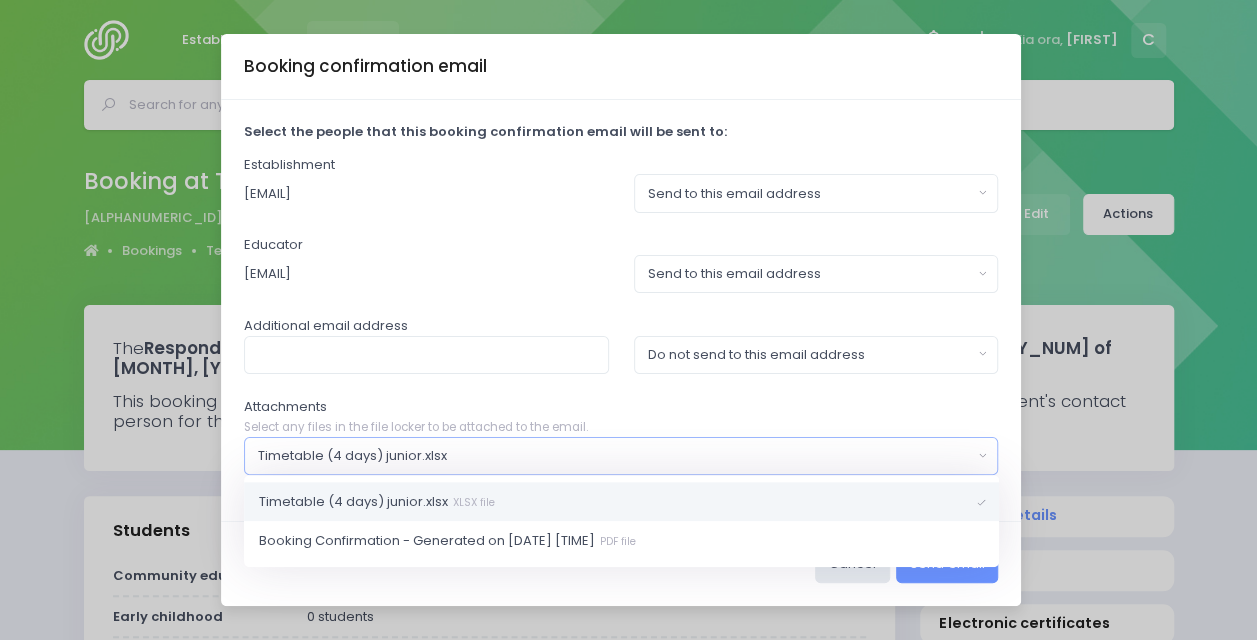click on "Timetable (4 days) junior.xlsx XLSX file" at bounding box center (621, 502) 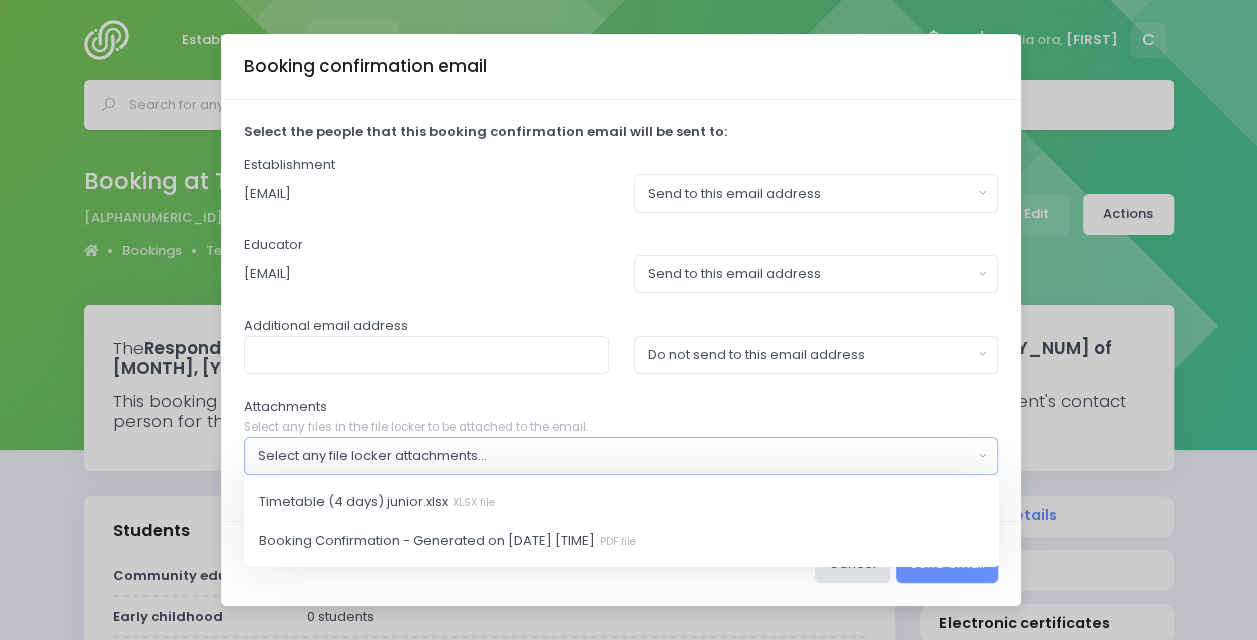 click on "Cancel
Send email" at bounding box center (621, 563) 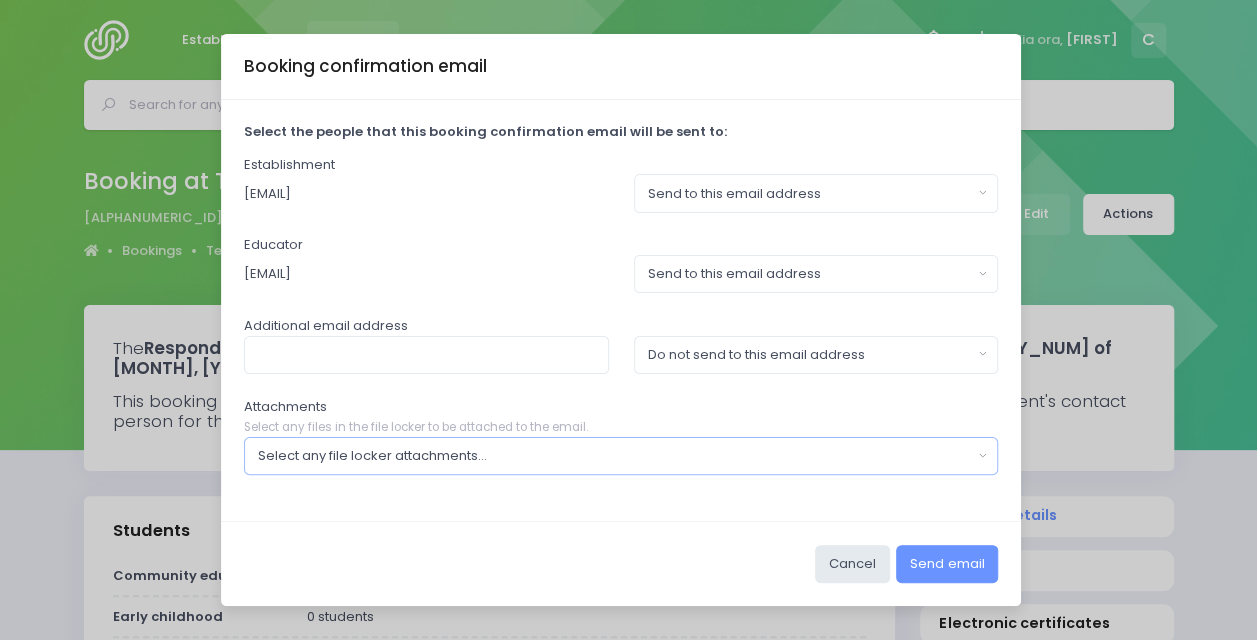 click on "Select any file locker attachments..." at bounding box center [621, 456] 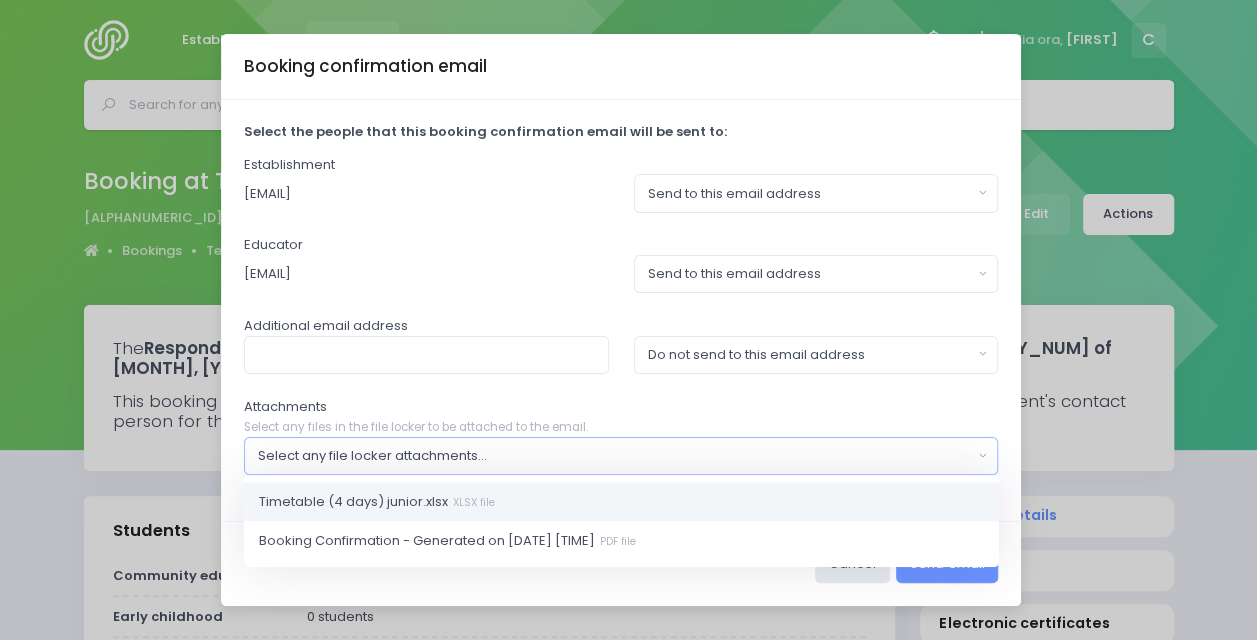 click on "Timetable (4 days) junior.xlsx XLSX file" at bounding box center [377, 502] 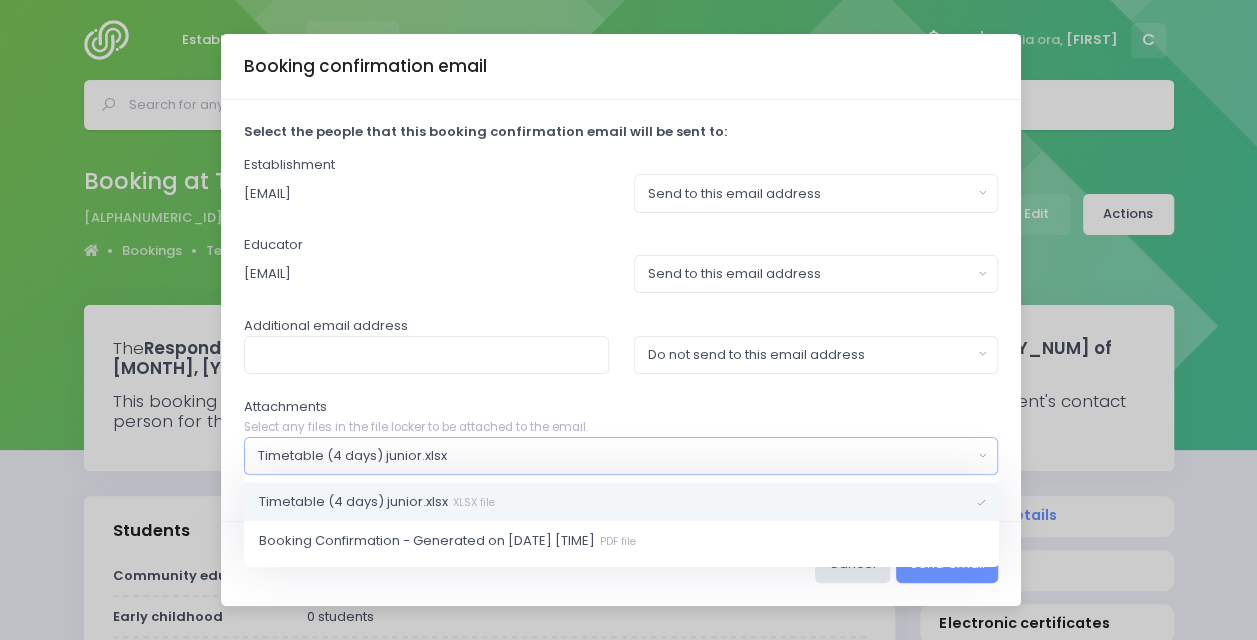 click on "Attachments
Select any files in the file locker to be attached to the email.
Timetable (4 days) junior.xlsx
Booking Confirmation - Generated on 2025-05-07 135026
Timetable (4 days) junior.xlsx   Timetable (4 days) junior.xlsx XLSX file Booking Confirmation - Generated on 2025-05-07 135026 PDF file" at bounding box center (621, 436) 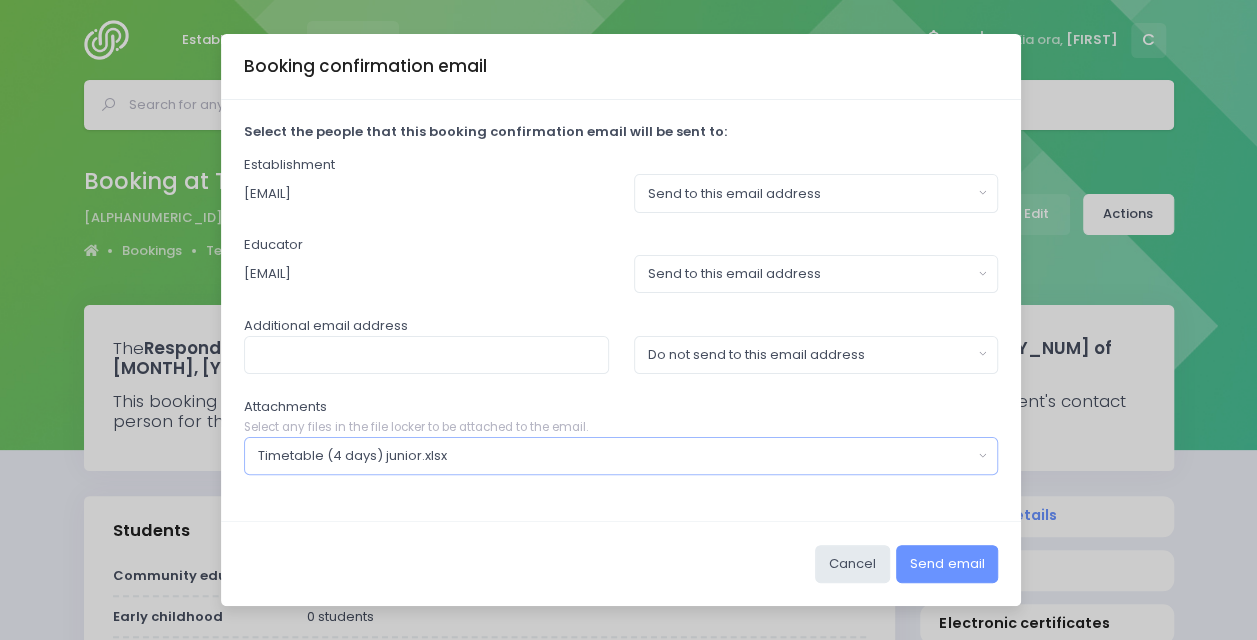 click on "Timetable (4 days) junior.xlsx" at bounding box center (615, 456) 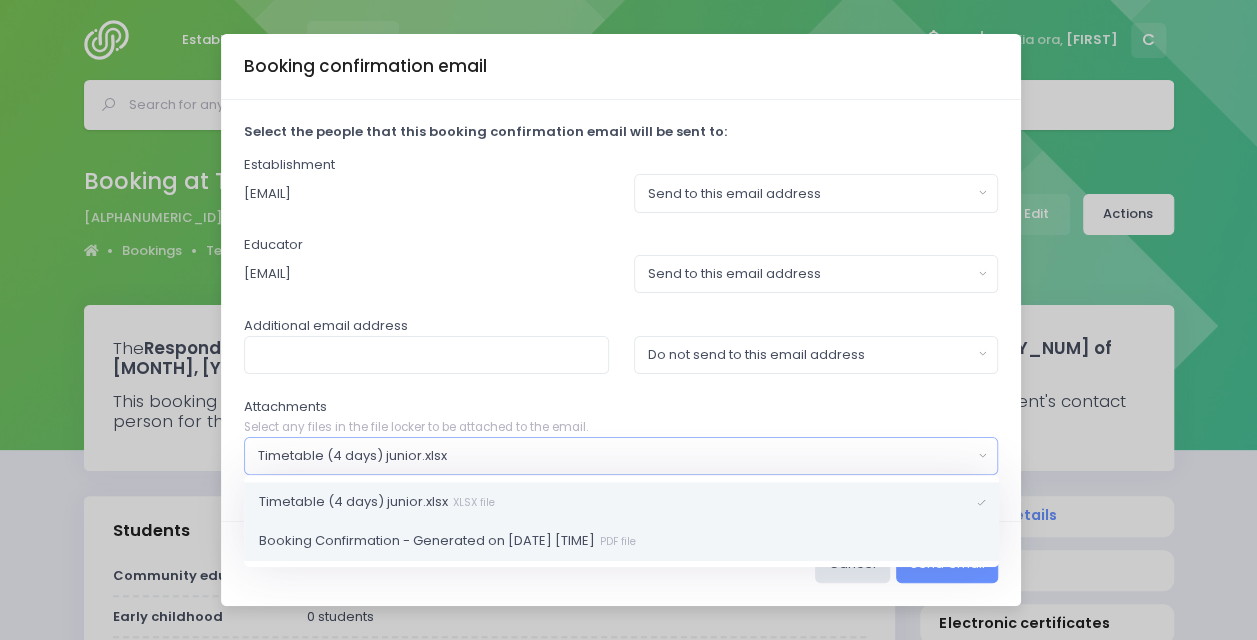 click on "Booking Confirmation - Generated on 2025-05-07 135026 PDF file" at bounding box center (447, 541) 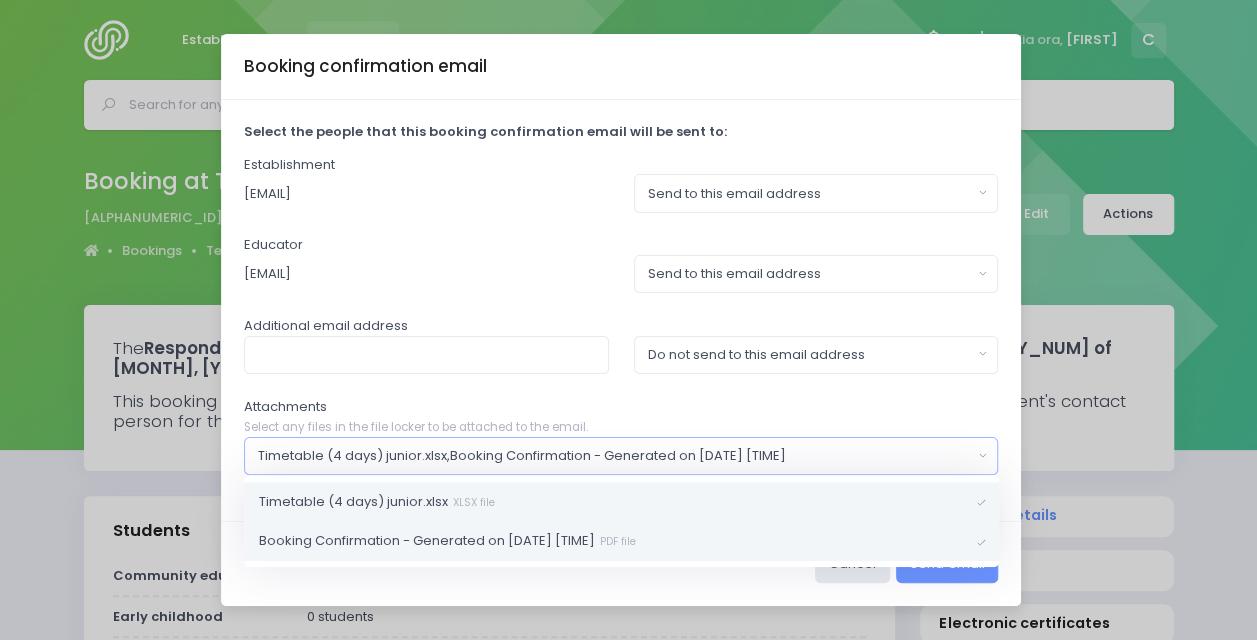 click on "Attachments
Select any files in the file locker to be attached to the email.
Timetable (4 days) junior.xlsx
Booking Confirmation - Generated on 2025-05-07 135026
Timetable (4 days) junior.xlsx ,  Booking Confirmation - Generated on 2025-05-07 135026   Timetable (4 days) junior.xlsx XLSX file Booking Confirmation - Generated on 2025-05-07 135026 PDF file" at bounding box center (621, 436) 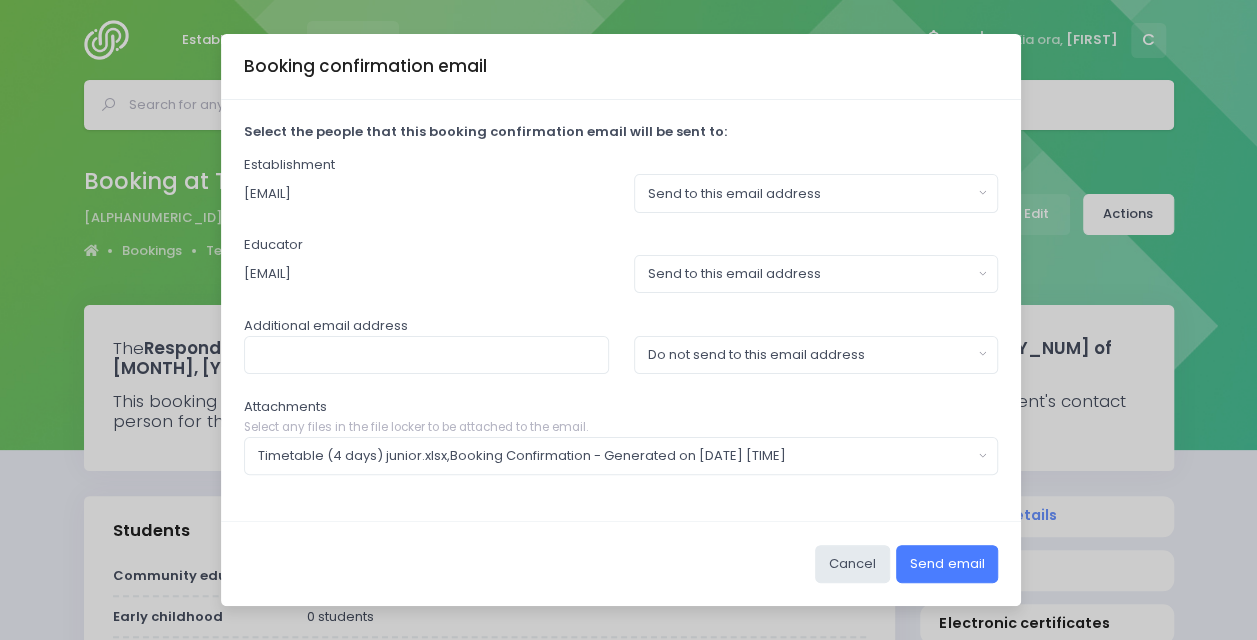 click on "Send email" at bounding box center [947, 564] 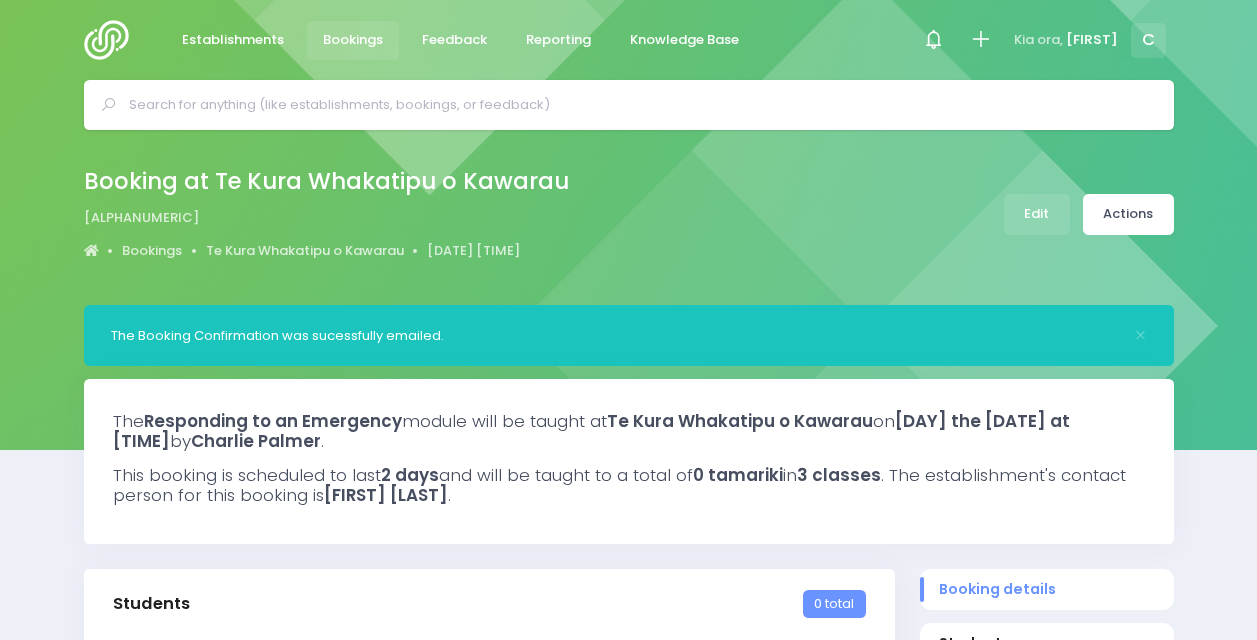 select on "5" 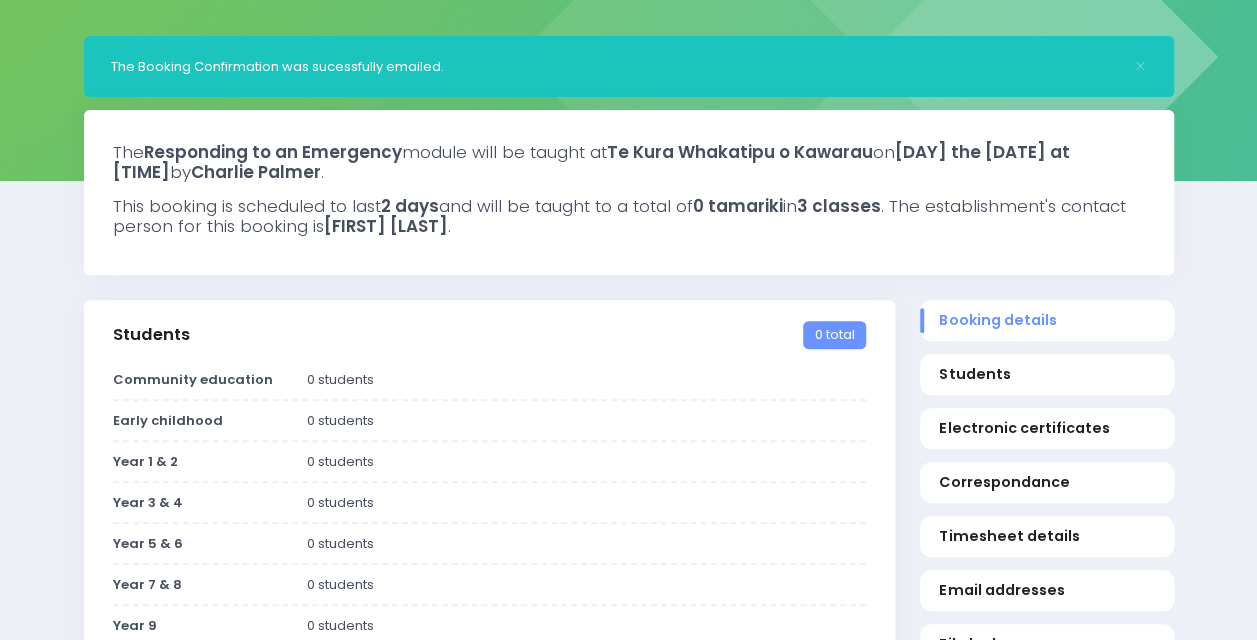 scroll, scrollTop: 0, scrollLeft: 0, axis: both 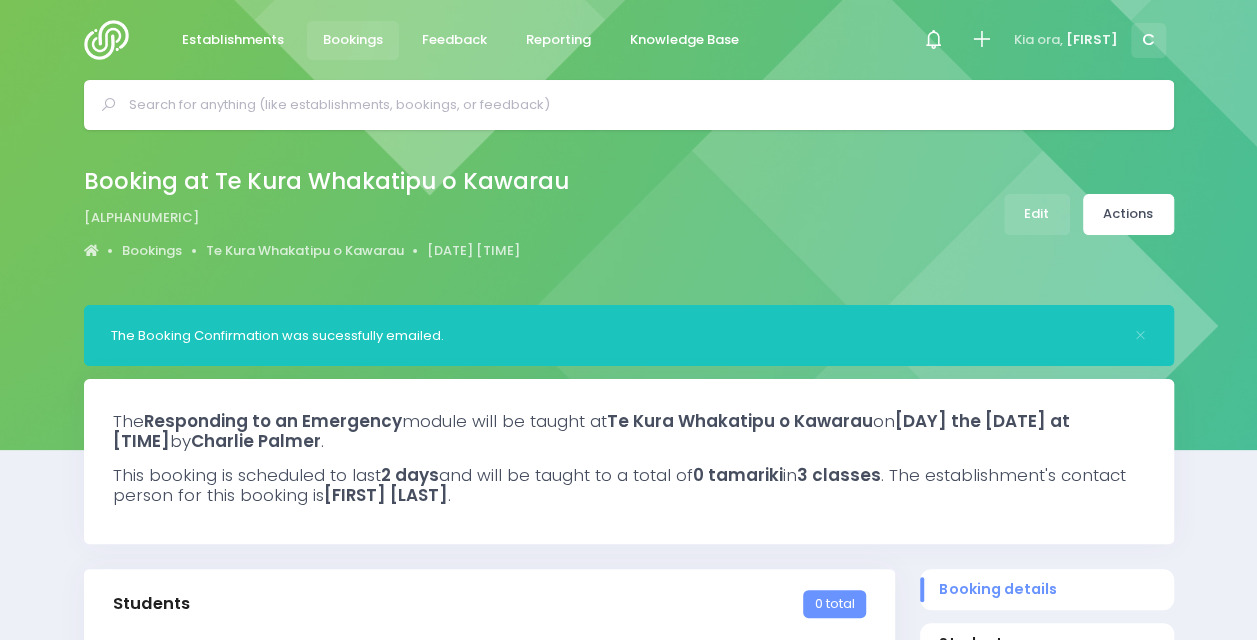 click on "Bookings" at bounding box center (353, 40) 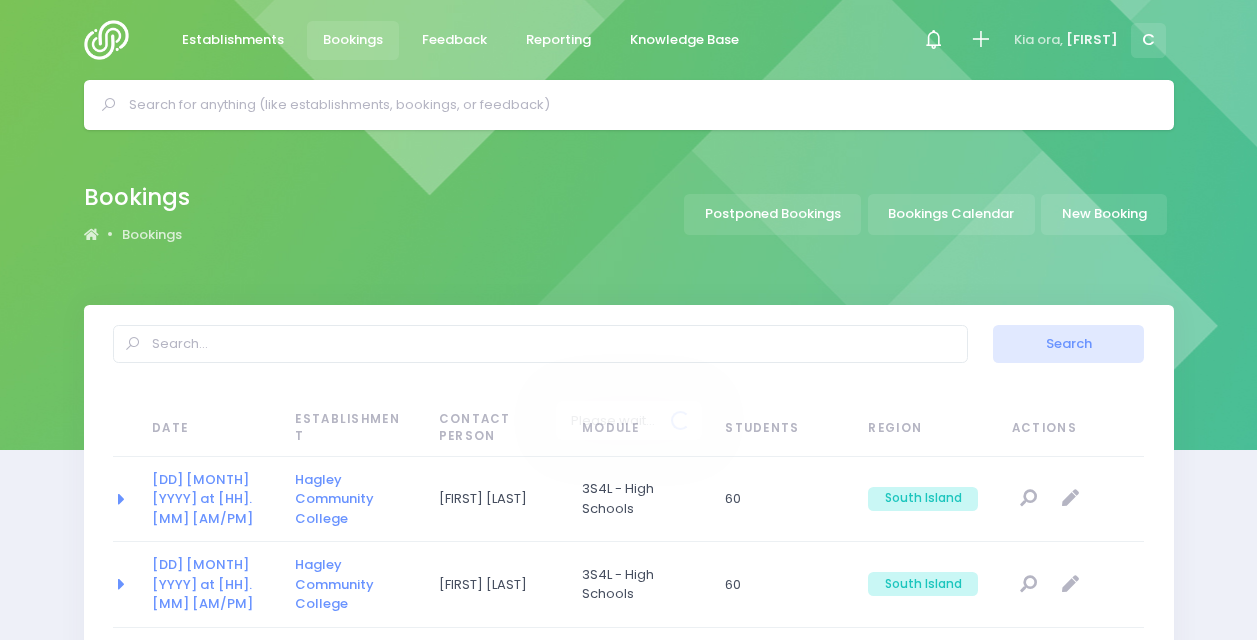 select on "20" 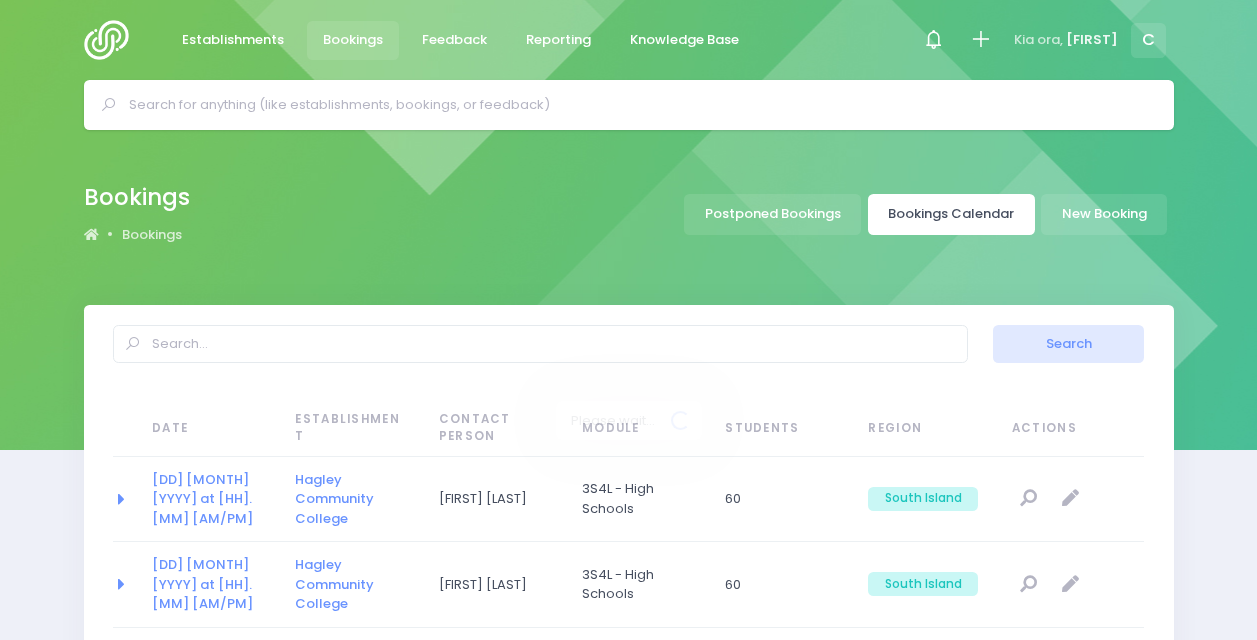 scroll, scrollTop: 0, scrollLeft: 0, axis: both 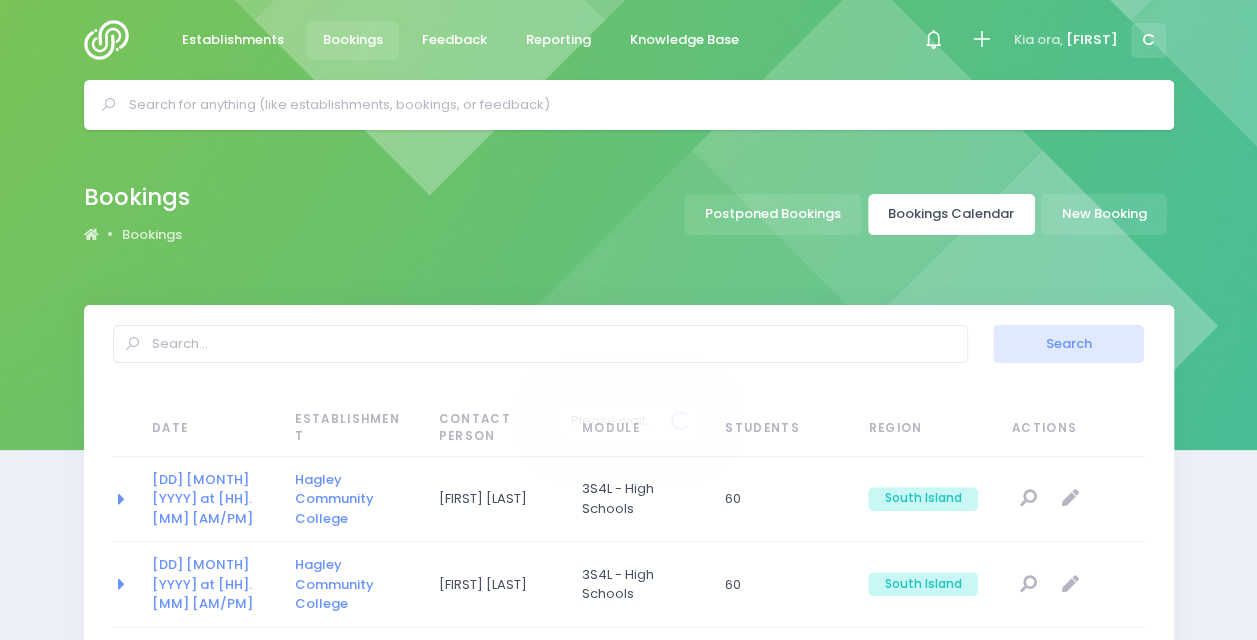 click on "Bookings Calendar" at bounding box center [951, 214] 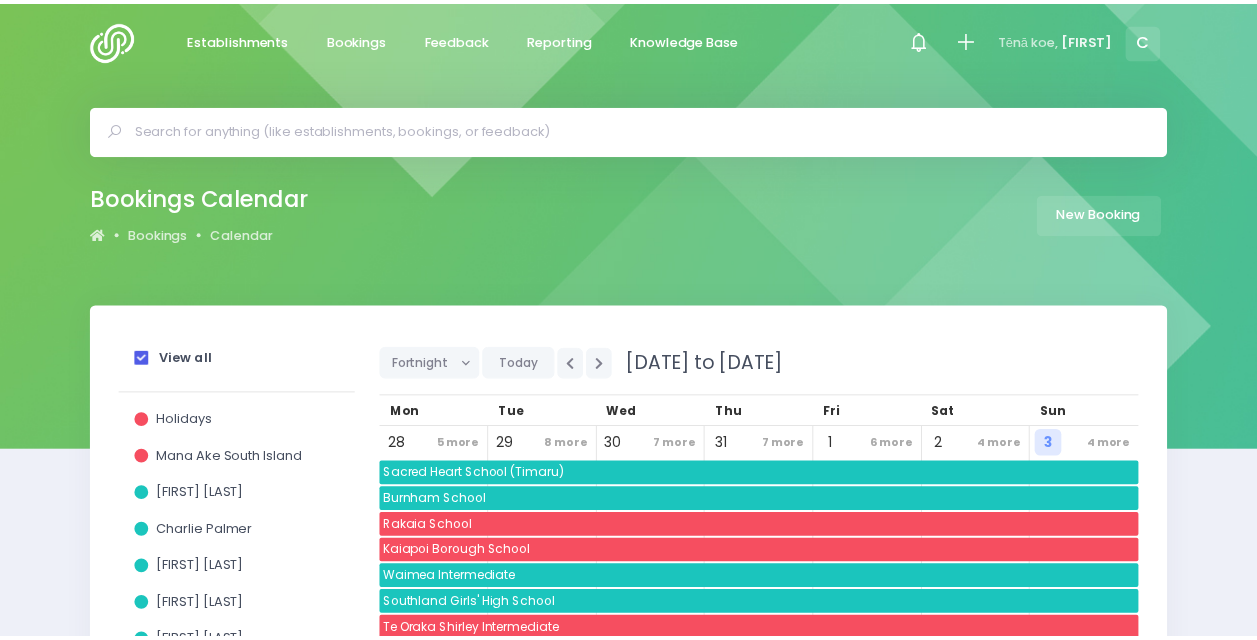 scroll, scrollTop: 0, scrollLeft: 0, axis: both 